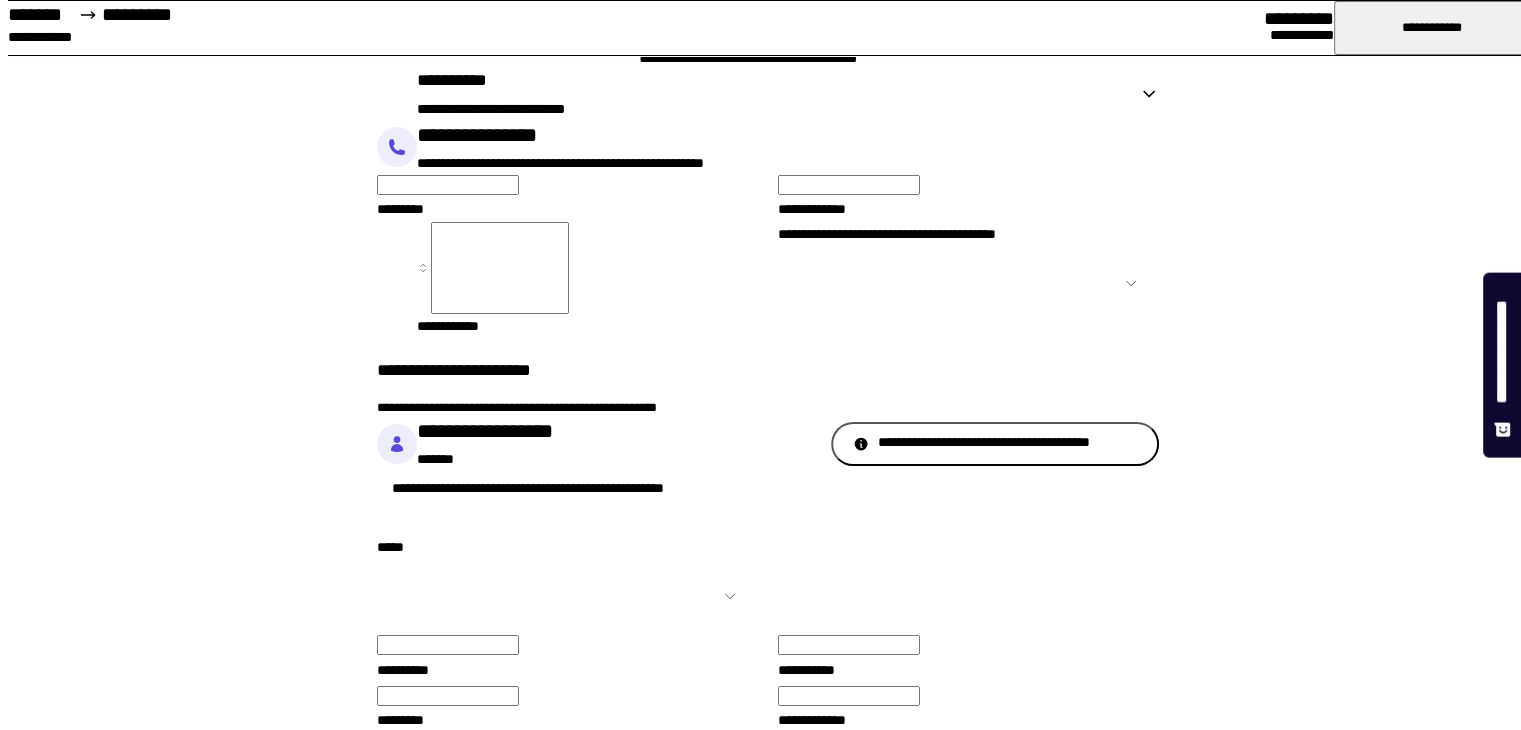 scroll, scrollTop: 0, scrollLeft: 0, axis: both 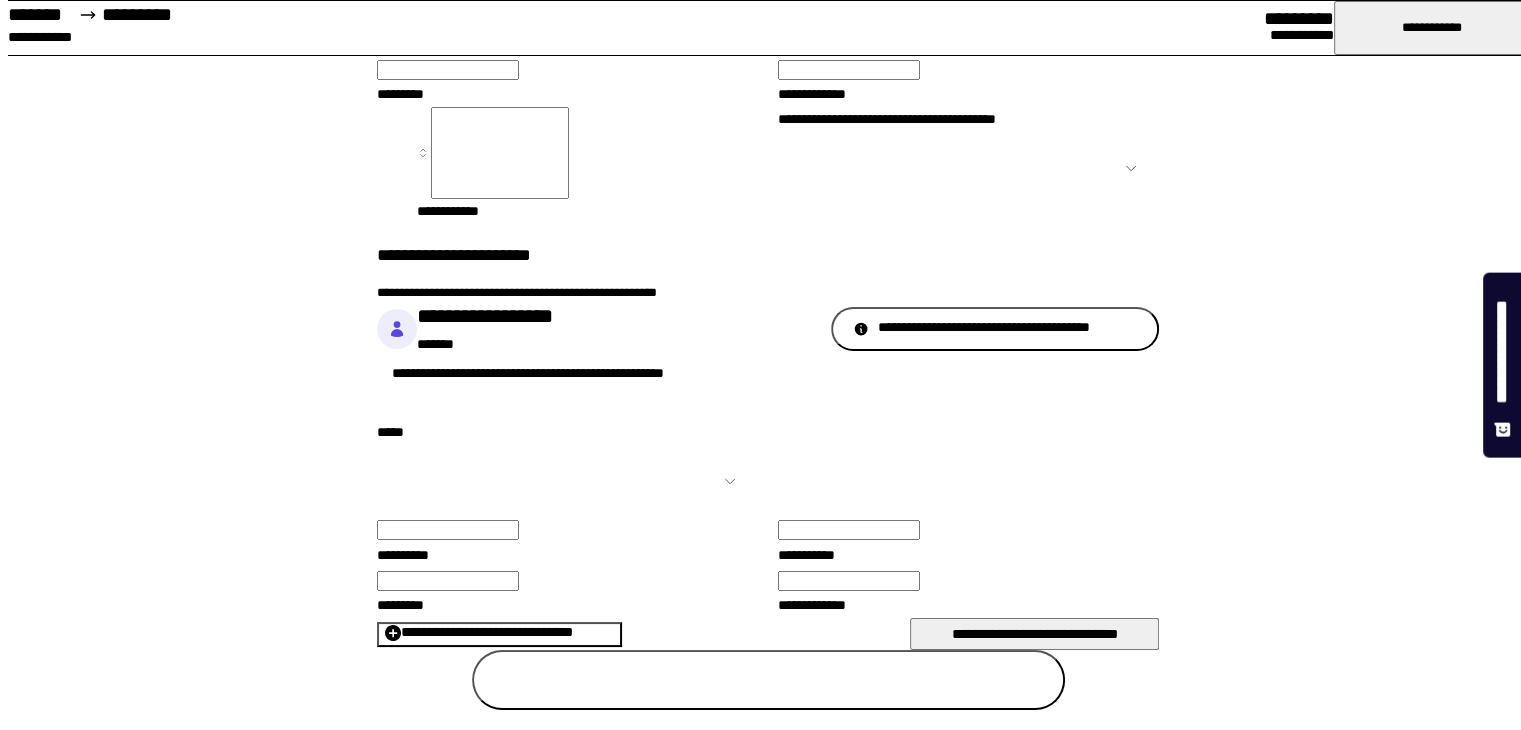 click on "**********" at bounding box center [499, 634] 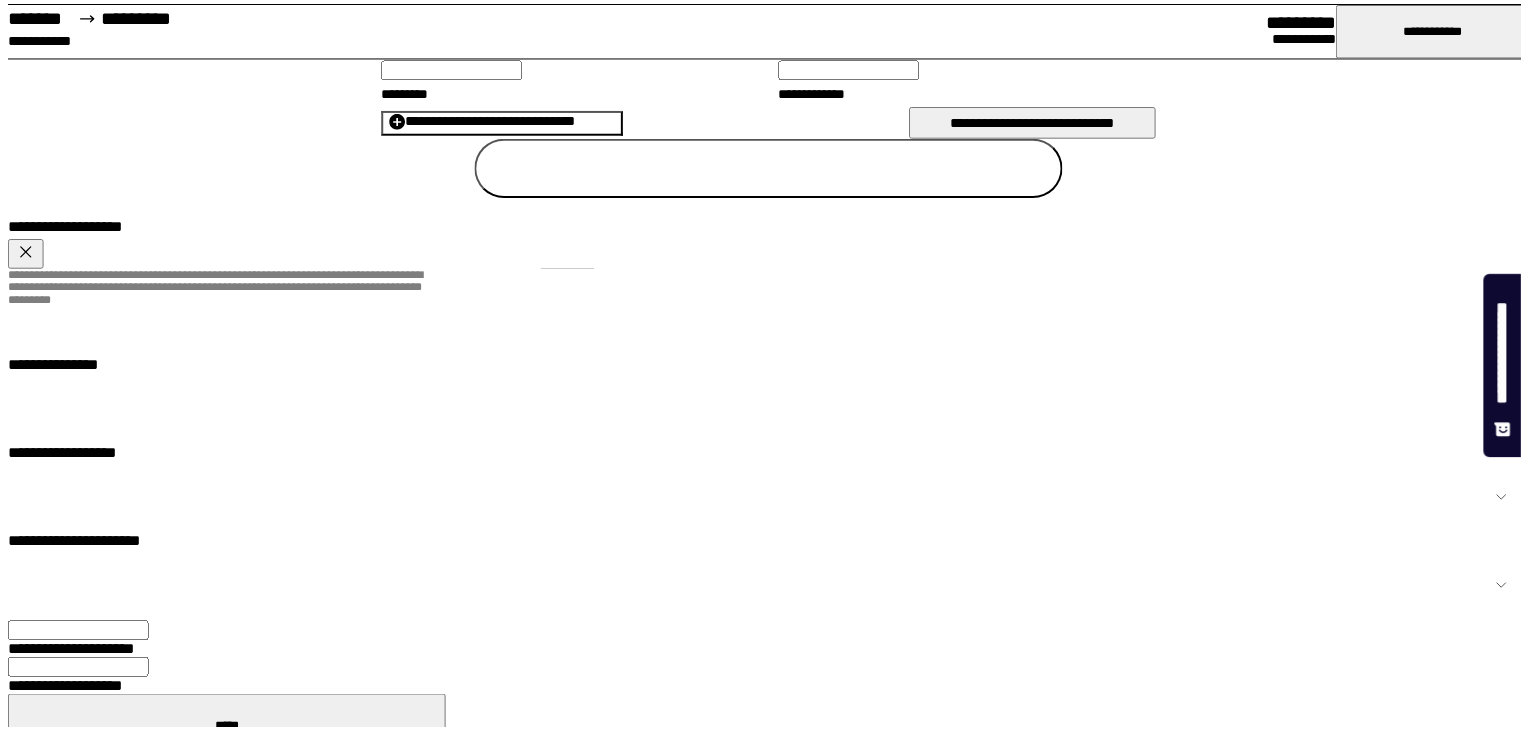 scroll, scrollTop: 30, scrollLeft: 0, axis: vertical 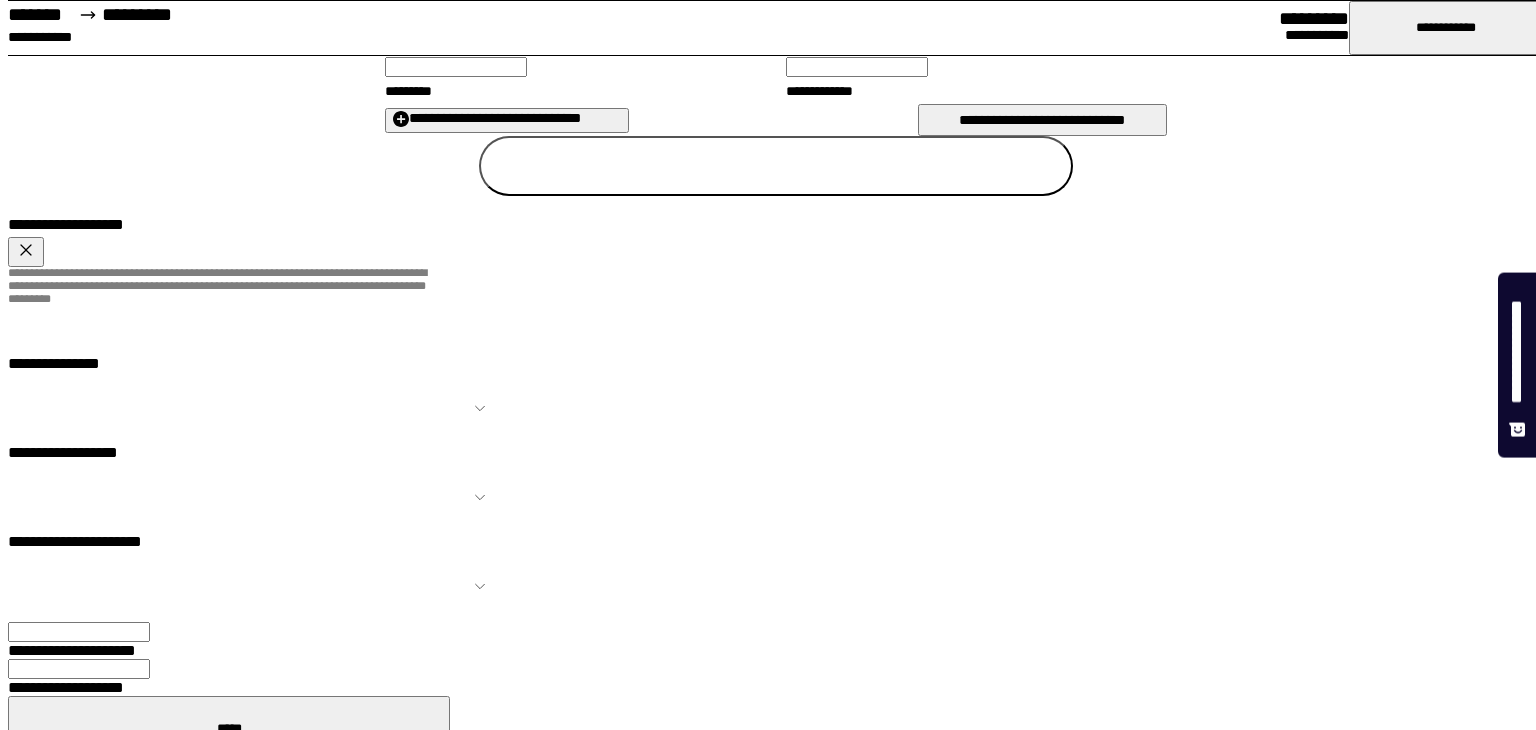 click on "**********" at bounding box center [79, 632] 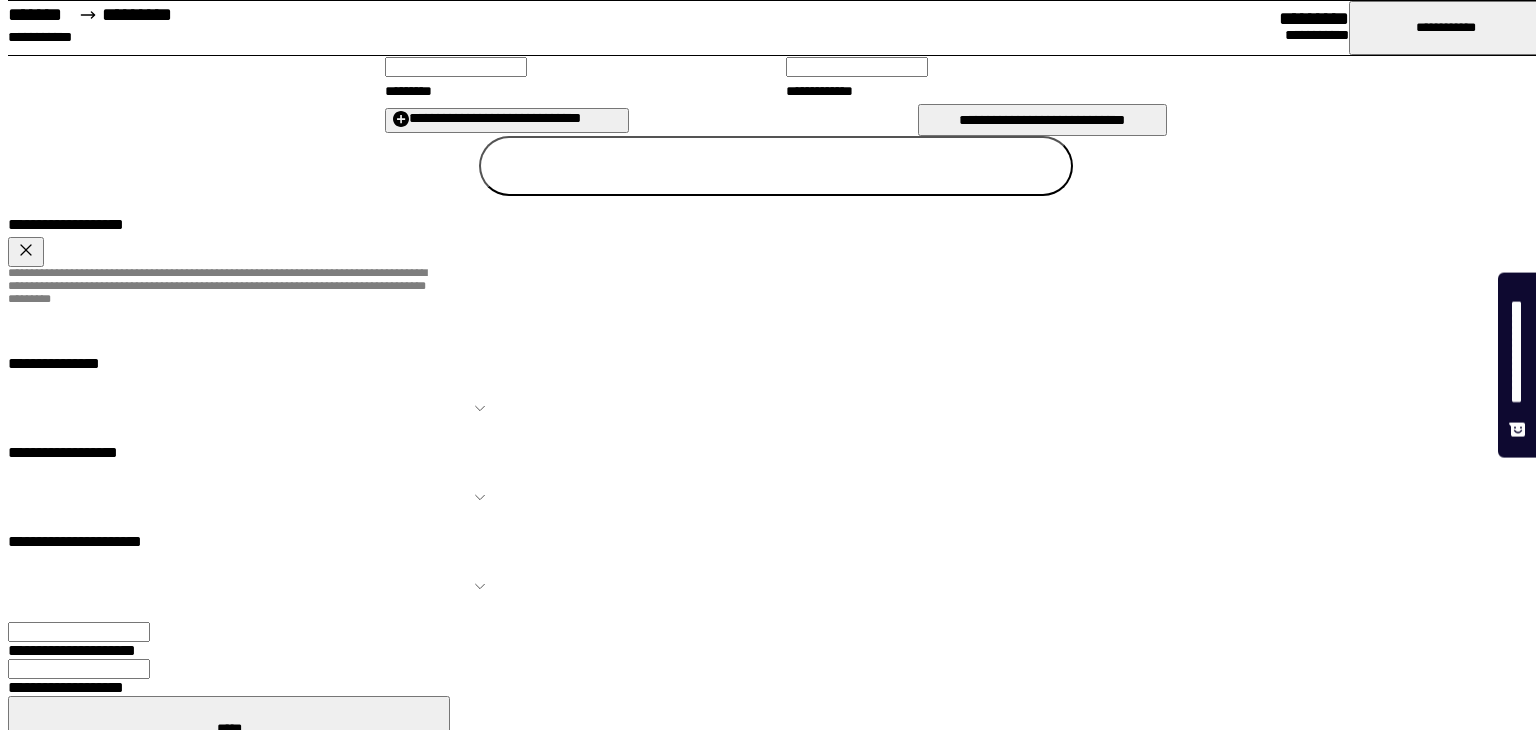 click at bounding box center (25, 250) 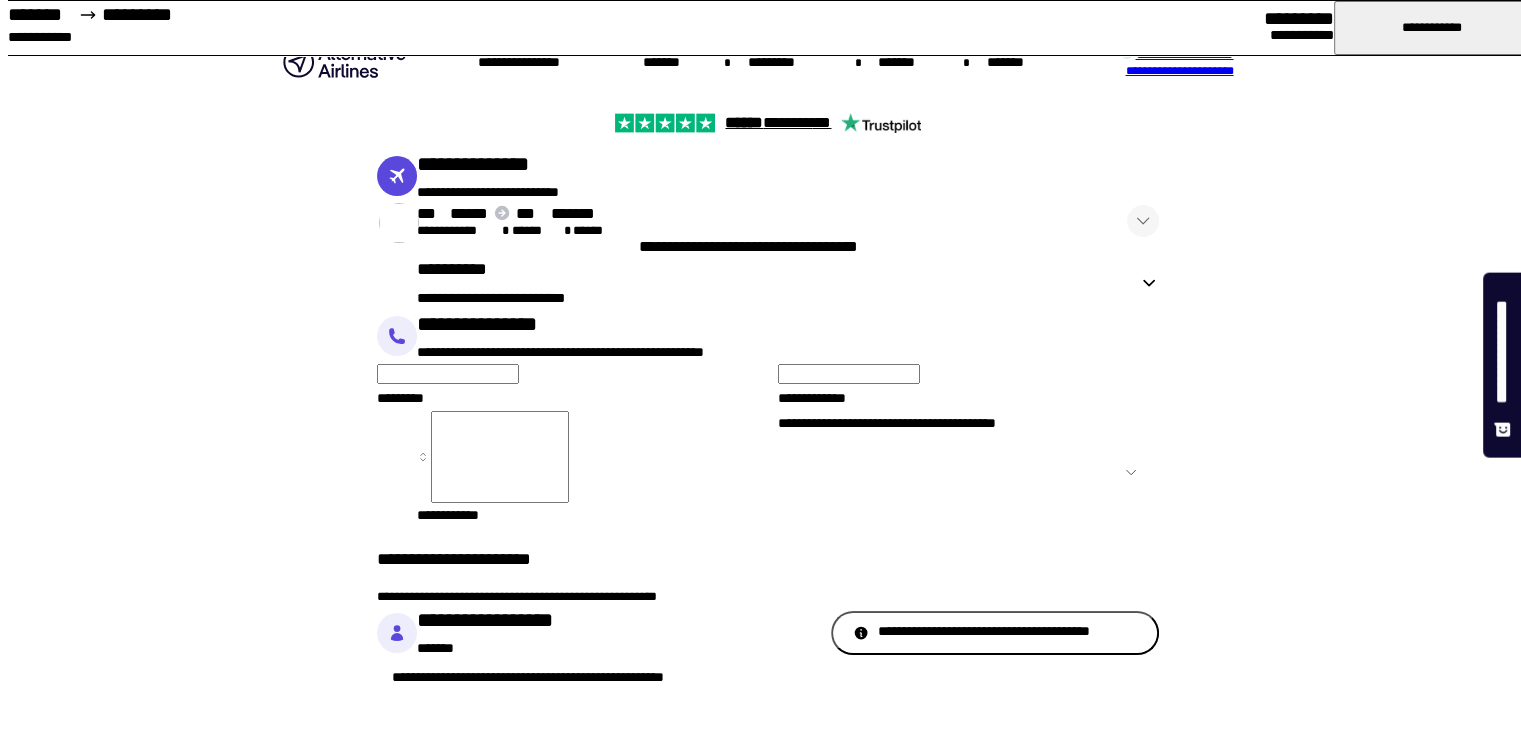 scroll, scrollTop: 64, scrollLeft: 0, axis: vertical 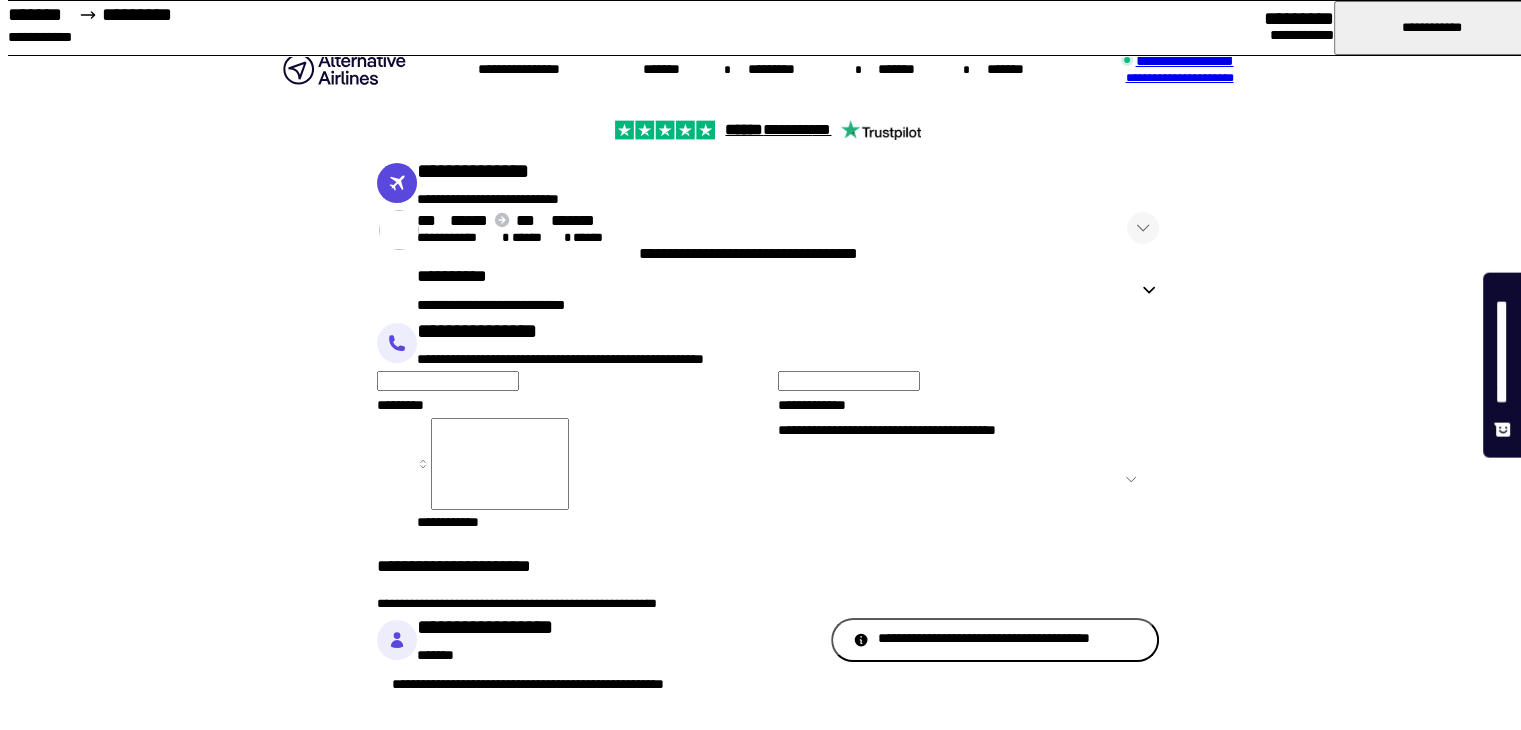 click at bounding box center [1143, 228] 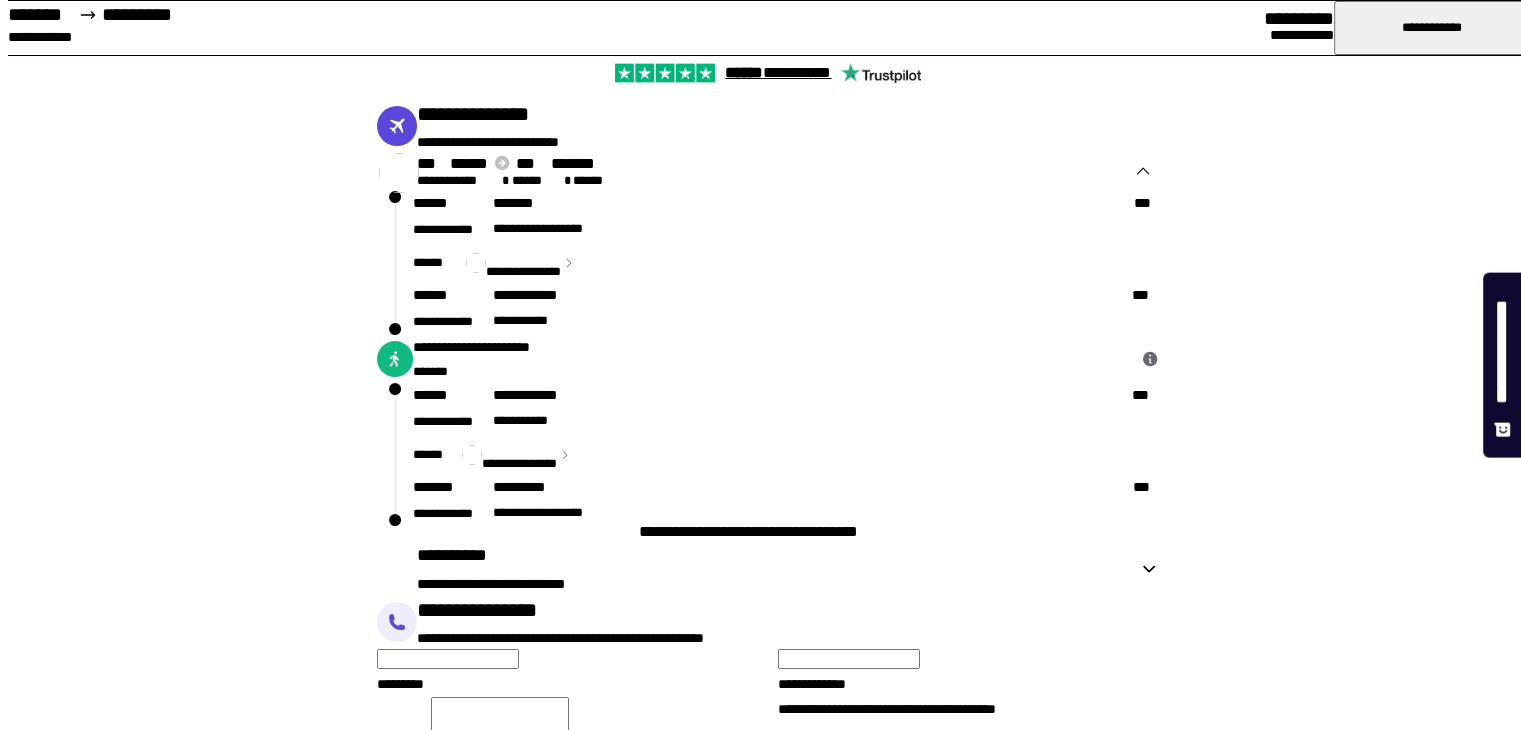 scroll, scrollTop: 136, scrollLeft: 0, axis: vertical 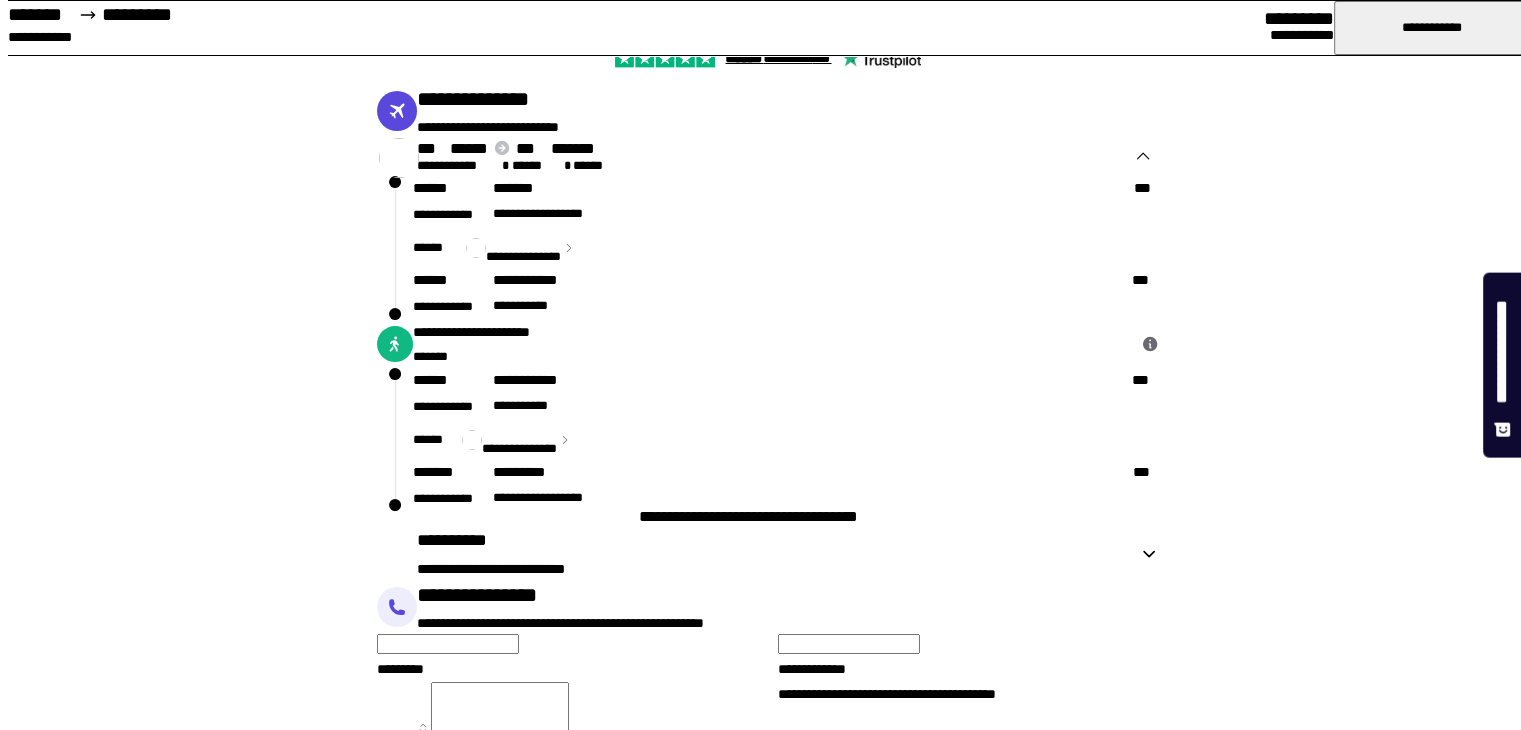 click at bounding box center (1143, 156) 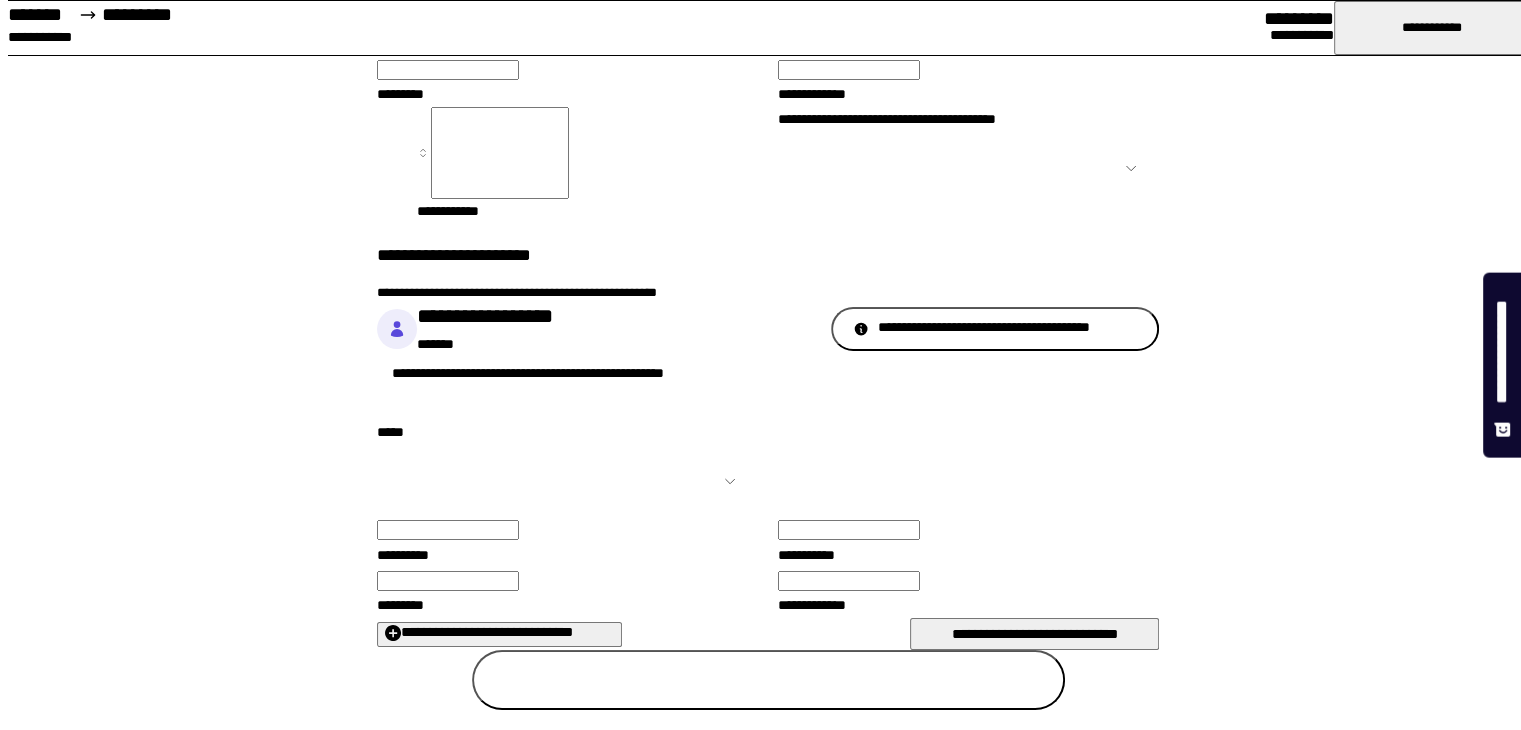 scroll, scrollTop: 460, scrollLeft: 0, axis: vertical 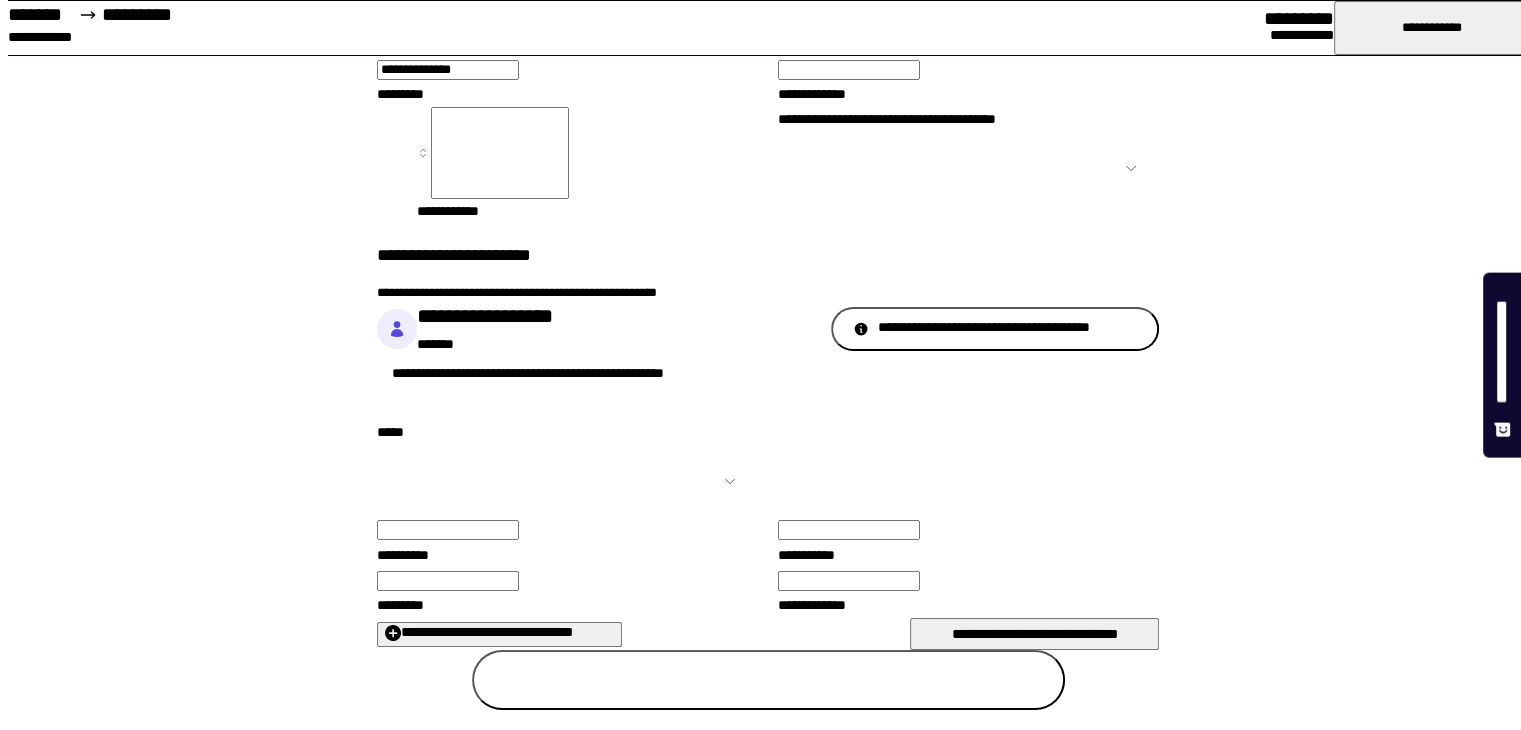 type on "**********" 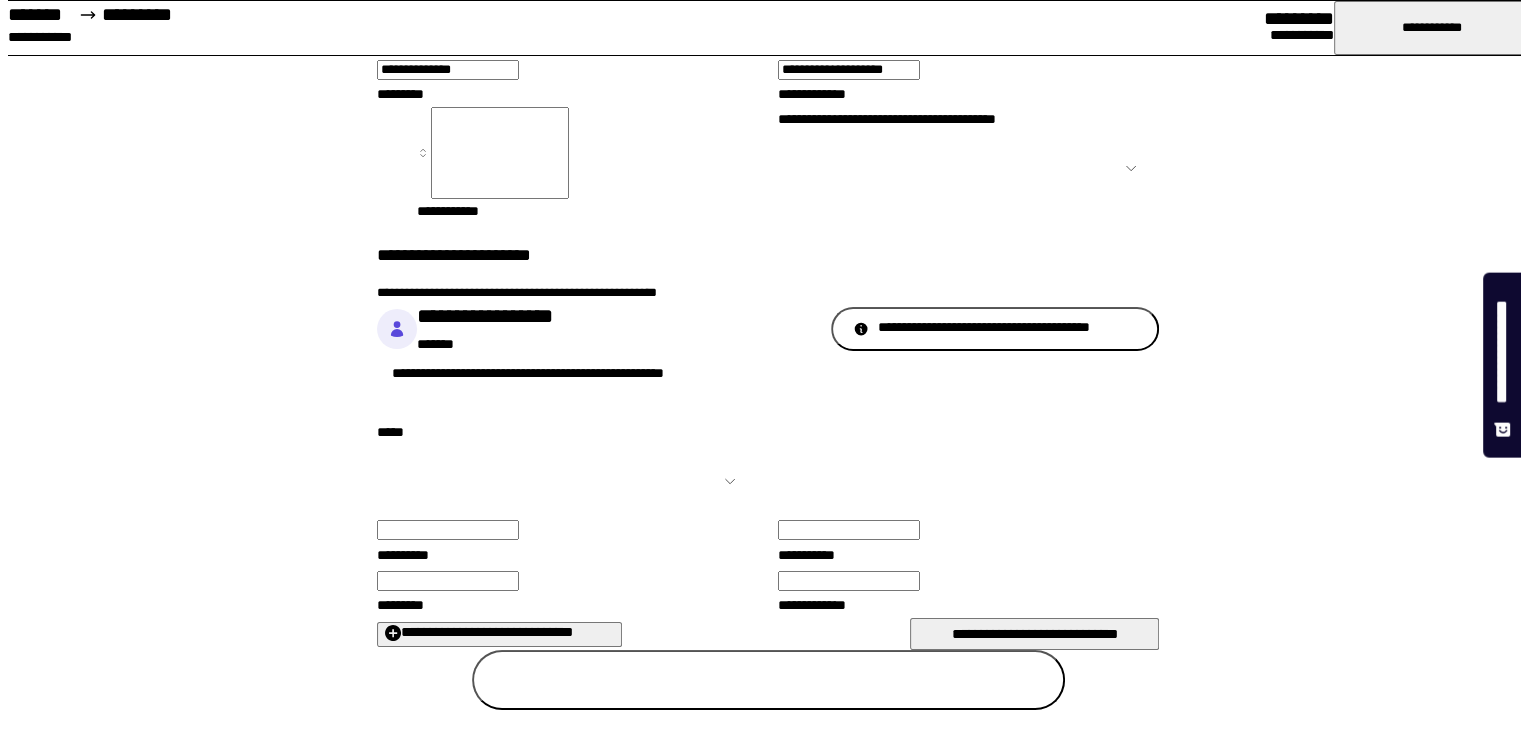 type on "**********" 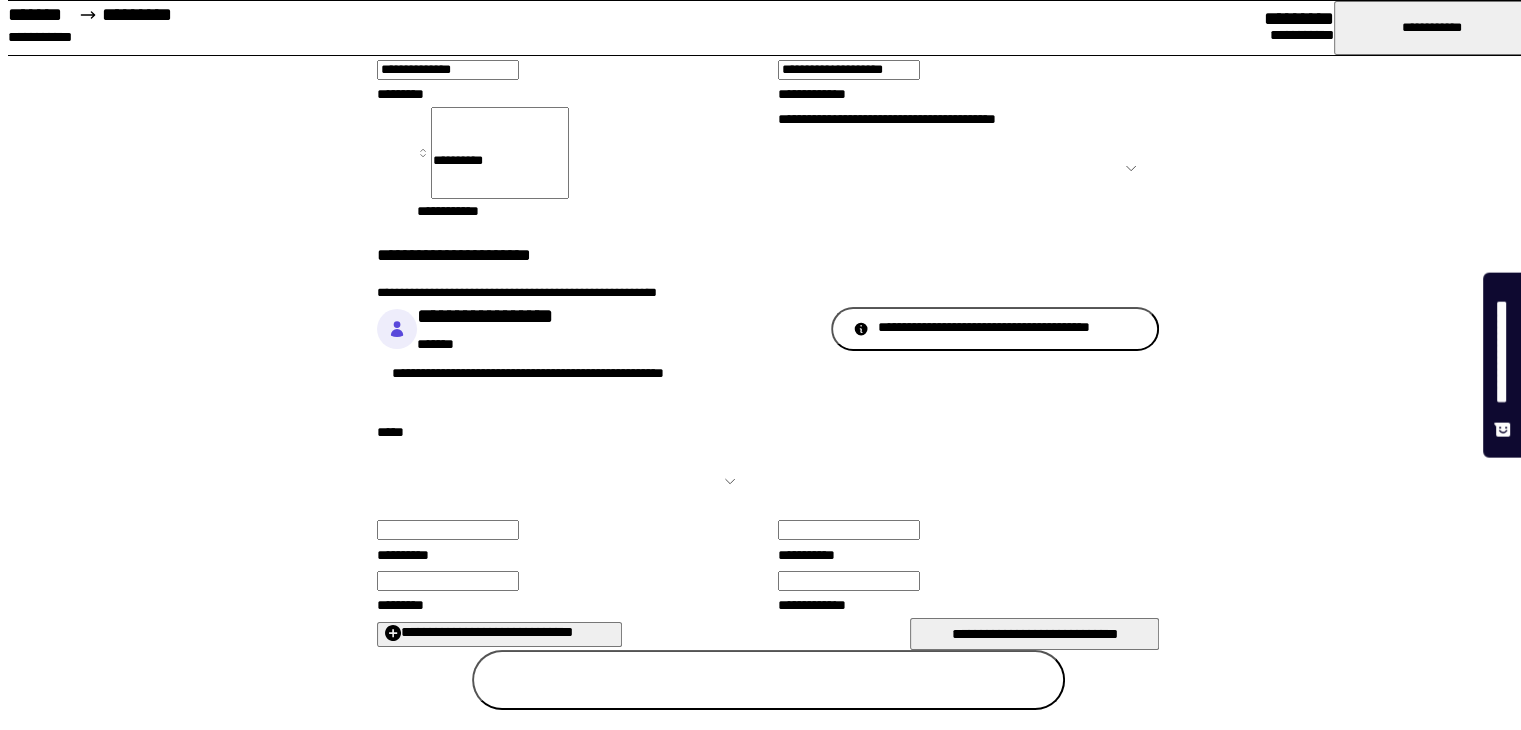 select on "*******" 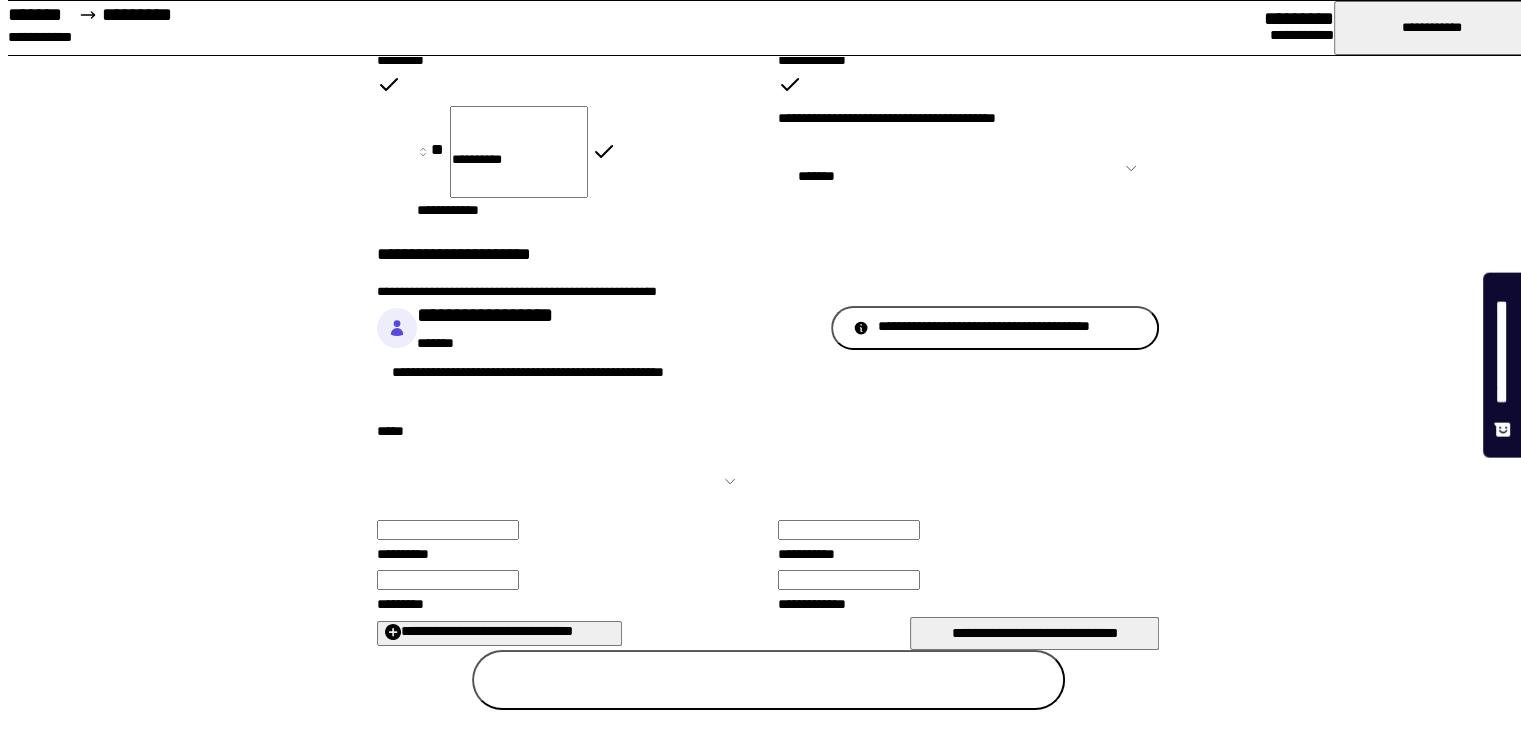 scroll, scrollTop: 692, scrollLeft: 0, axis: vertical 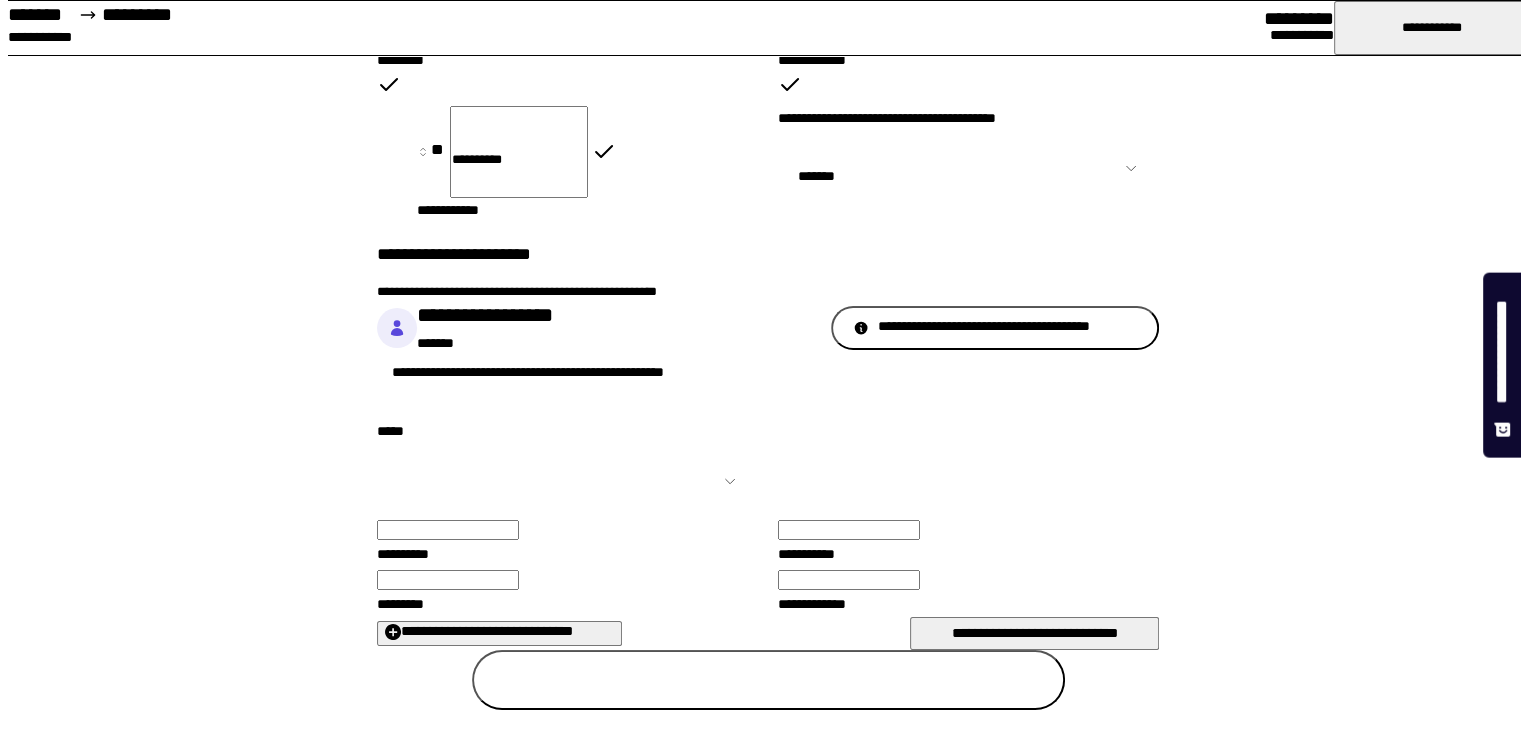 click on "**********" at bounding box center (567, 481) 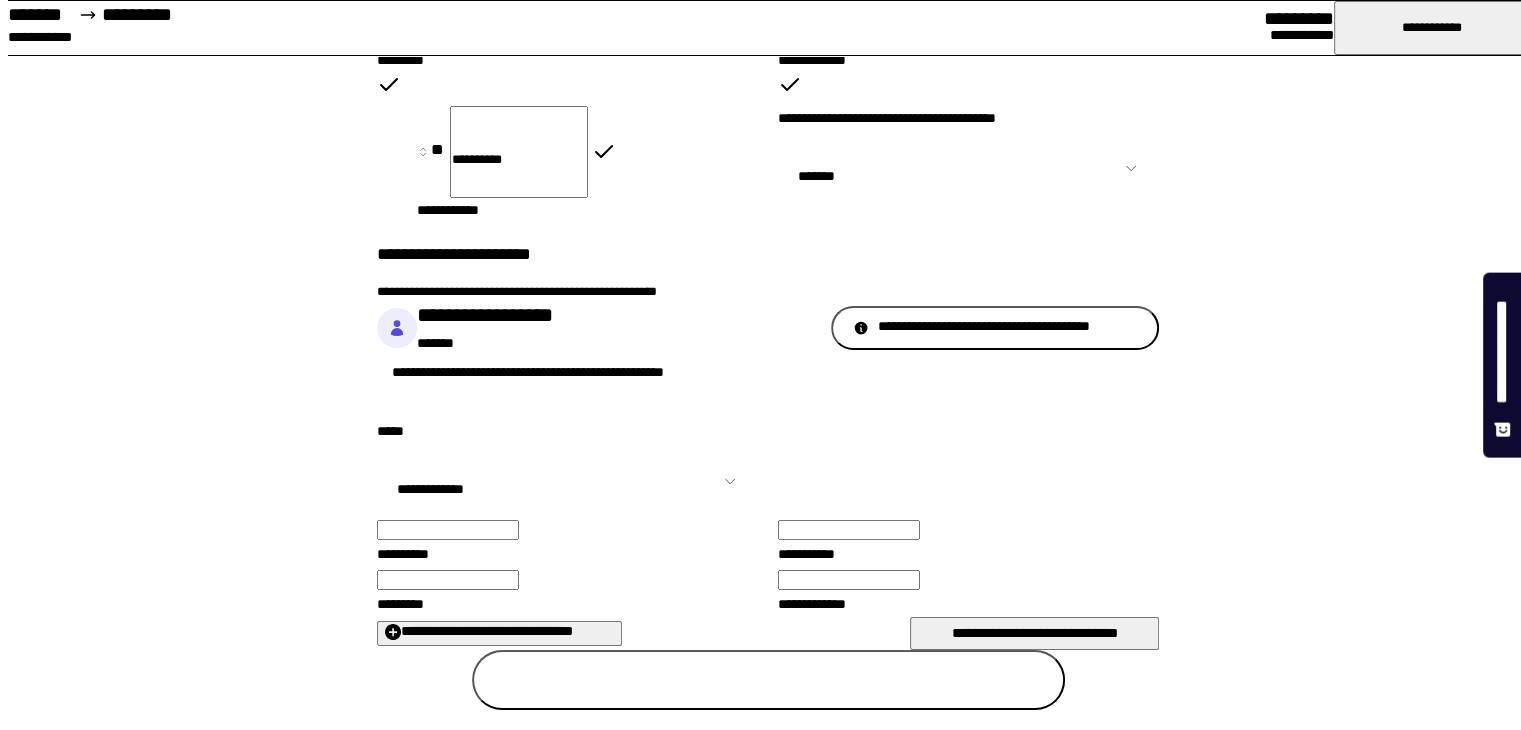 select on "**" 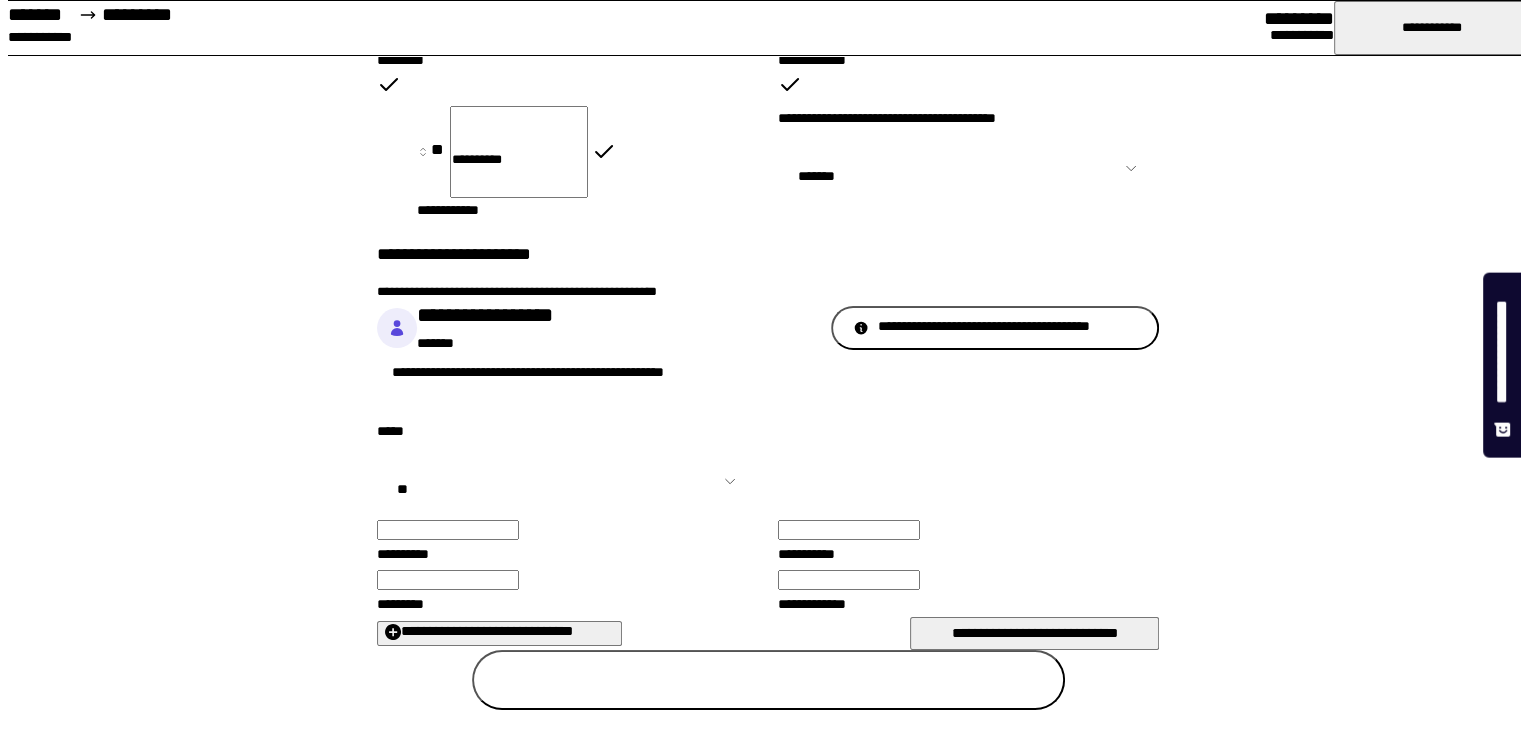 click on "**********" at bounding box center (567, 481) 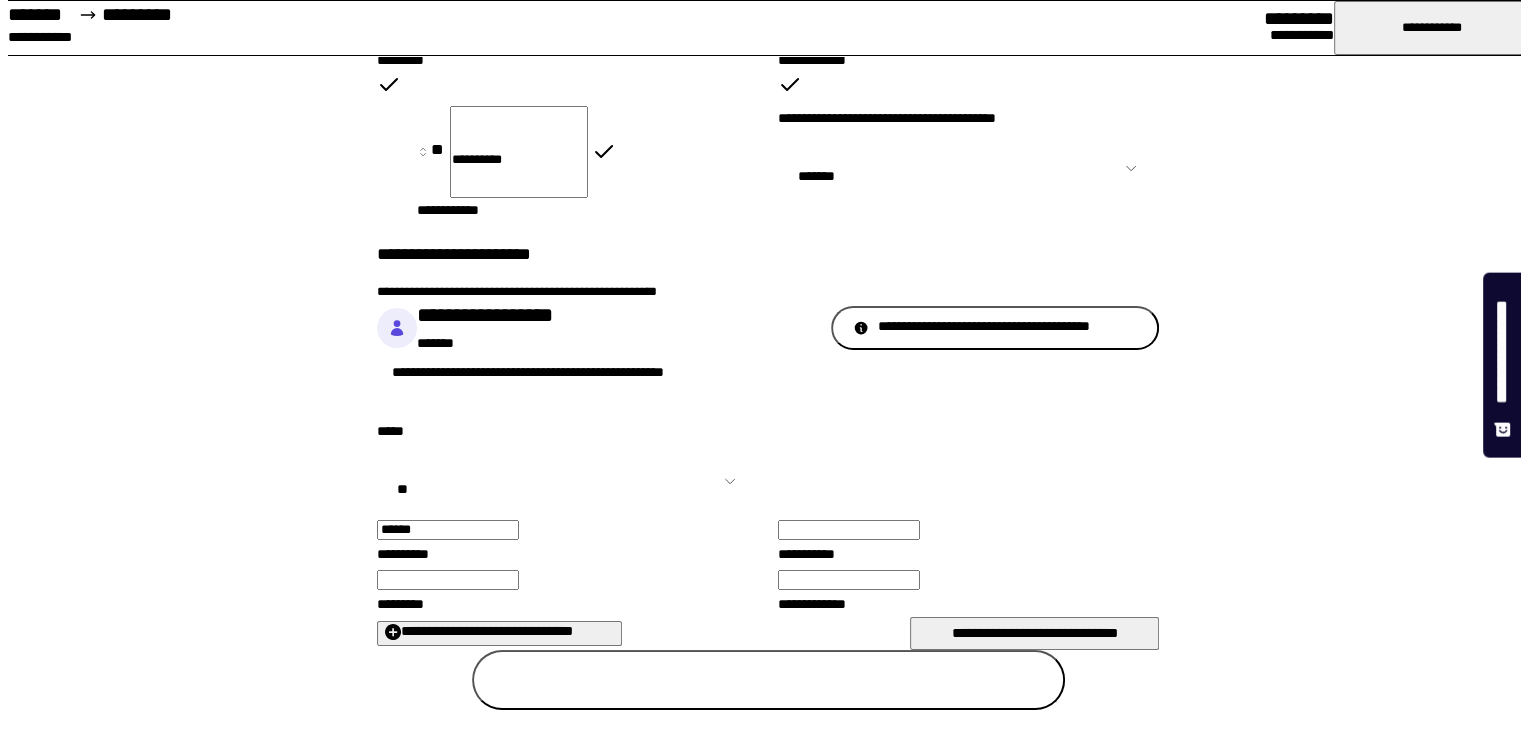 type on "*******" 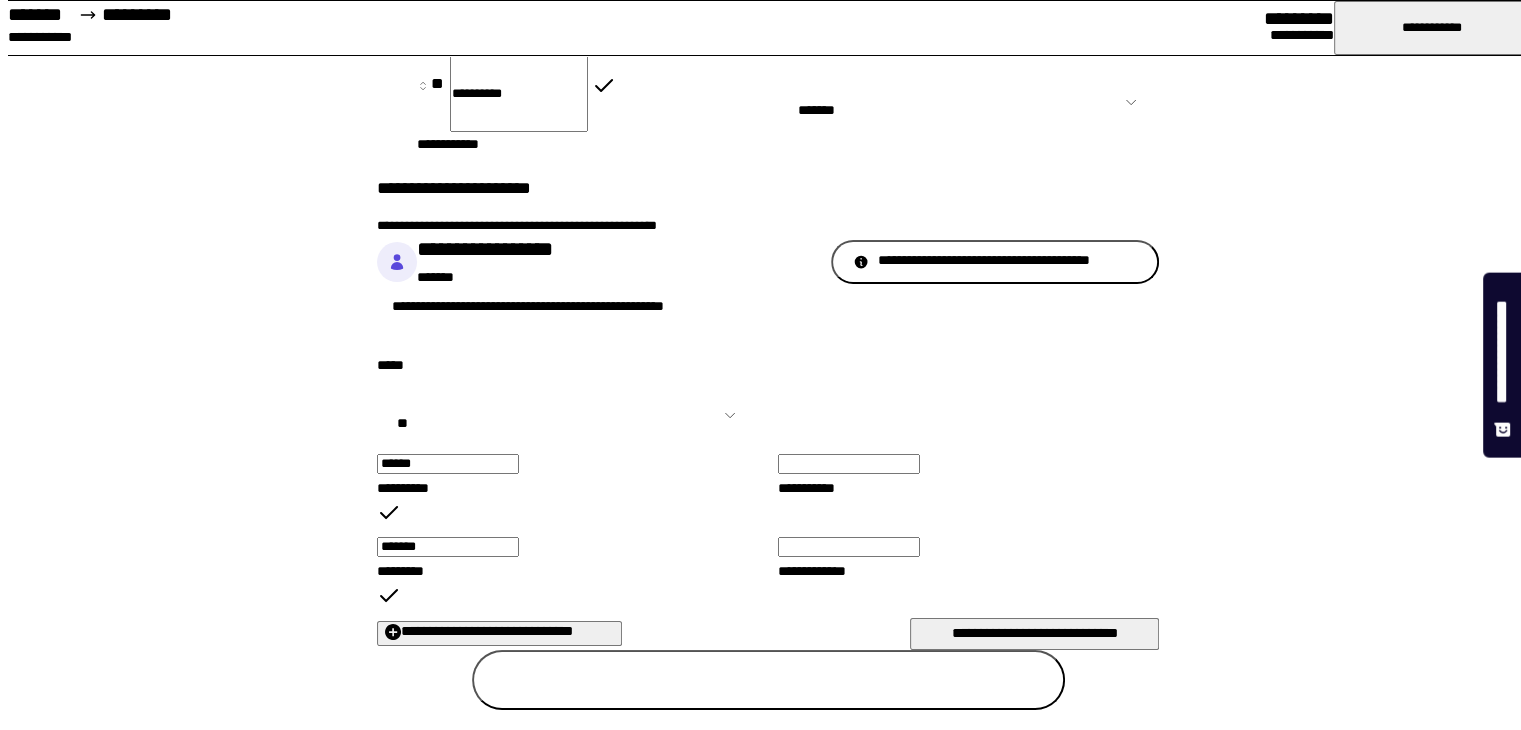 scroll, scrollTop: 890, scrollLeft: 0, axis: vertical 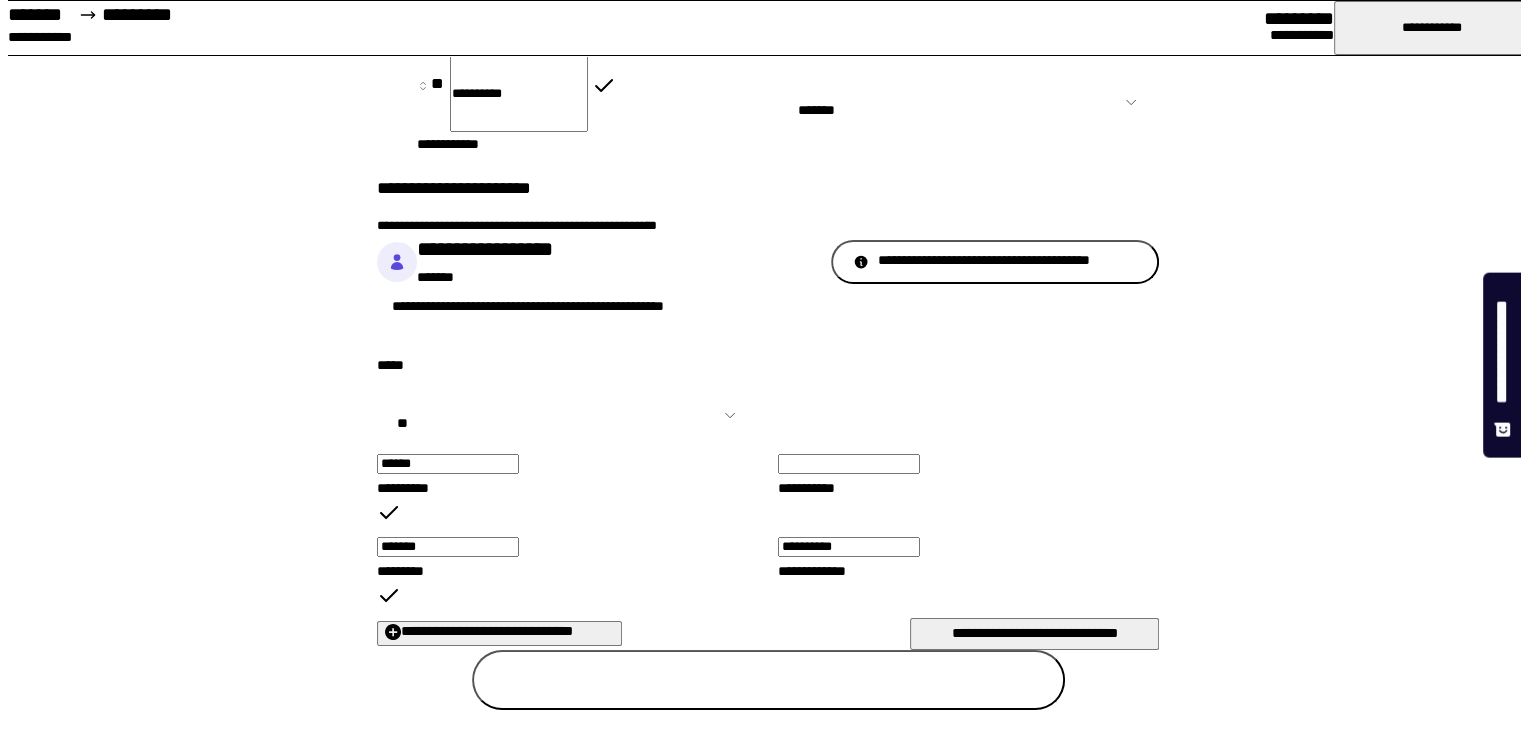 type on "**********" 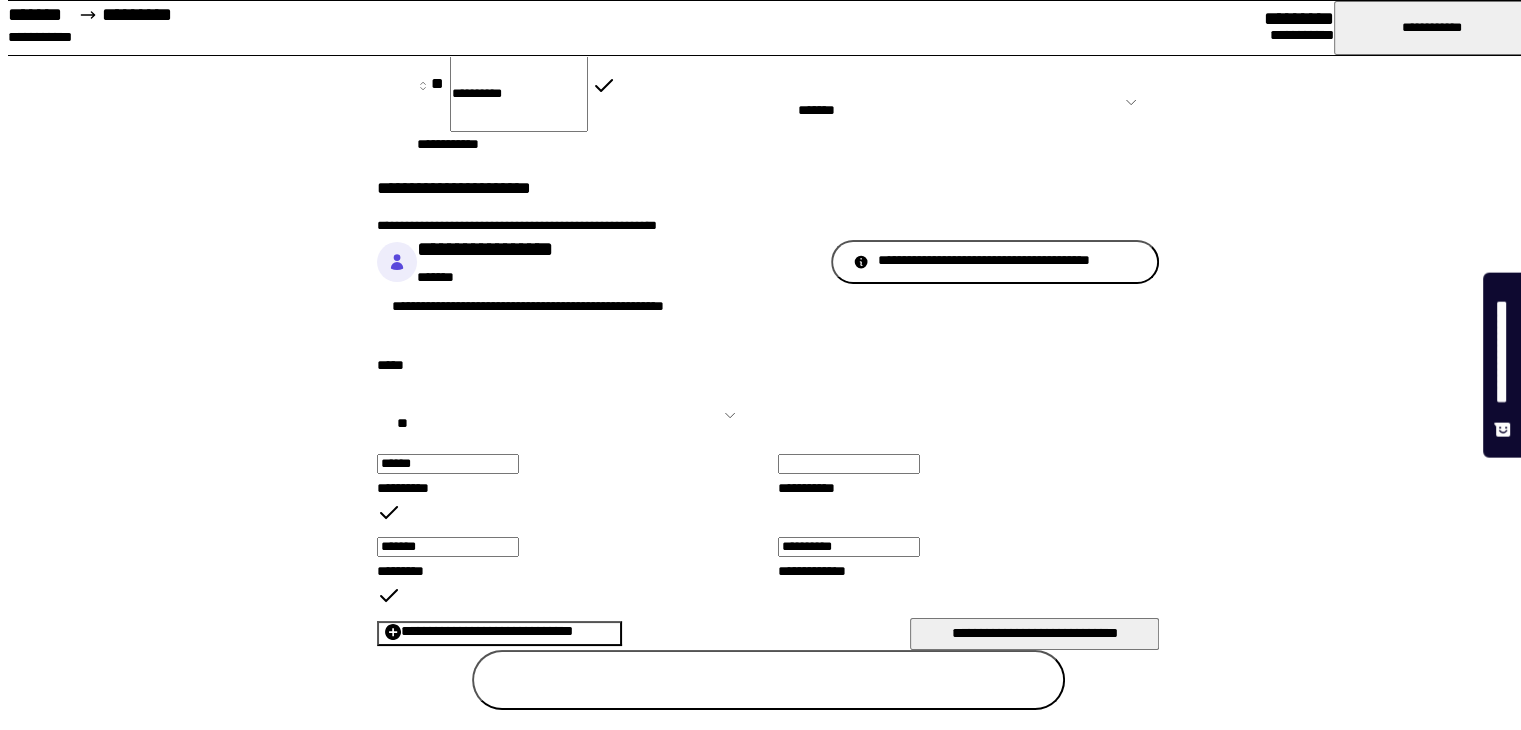 click on "**********" at bounding box center [507, 633] 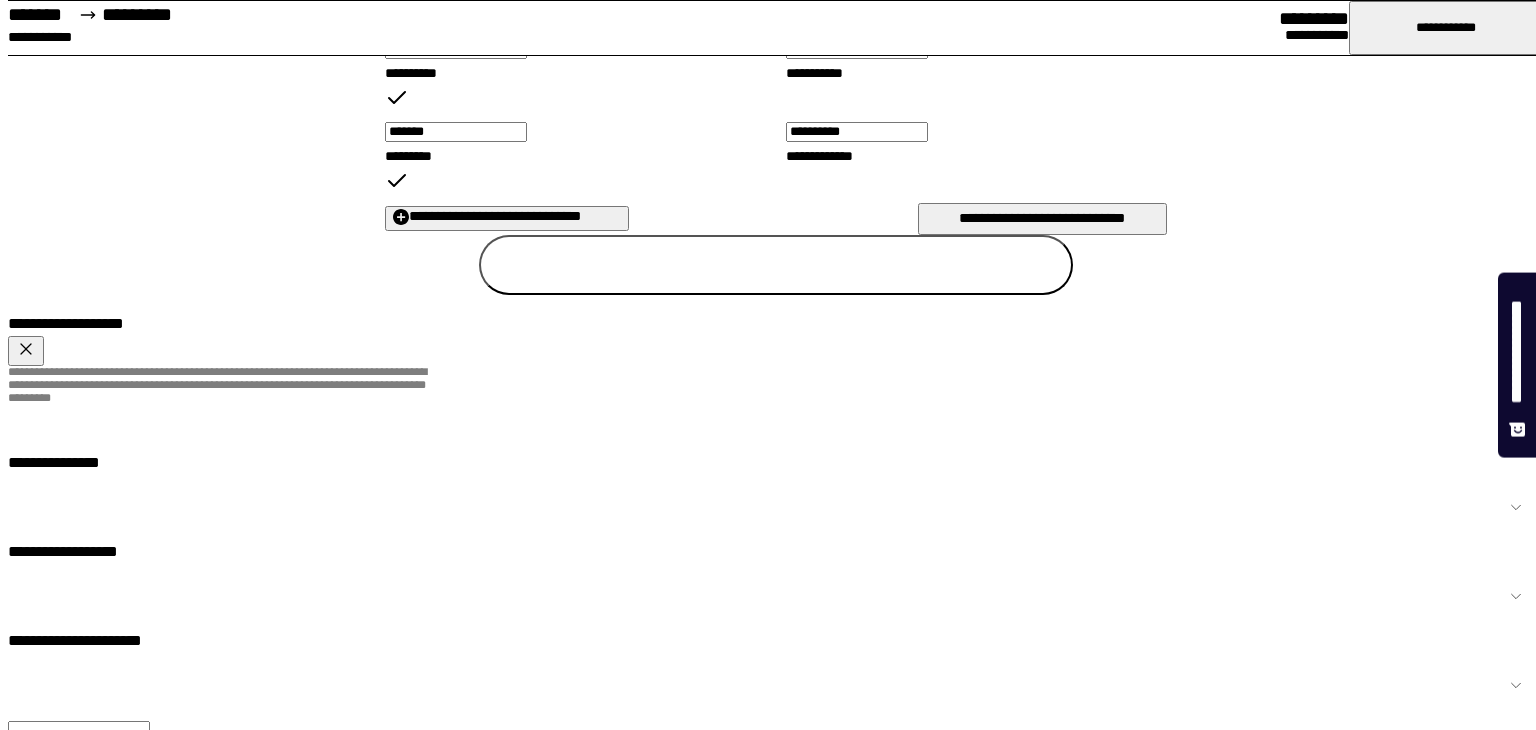 click on "**********" at bounding box center (79, 731) 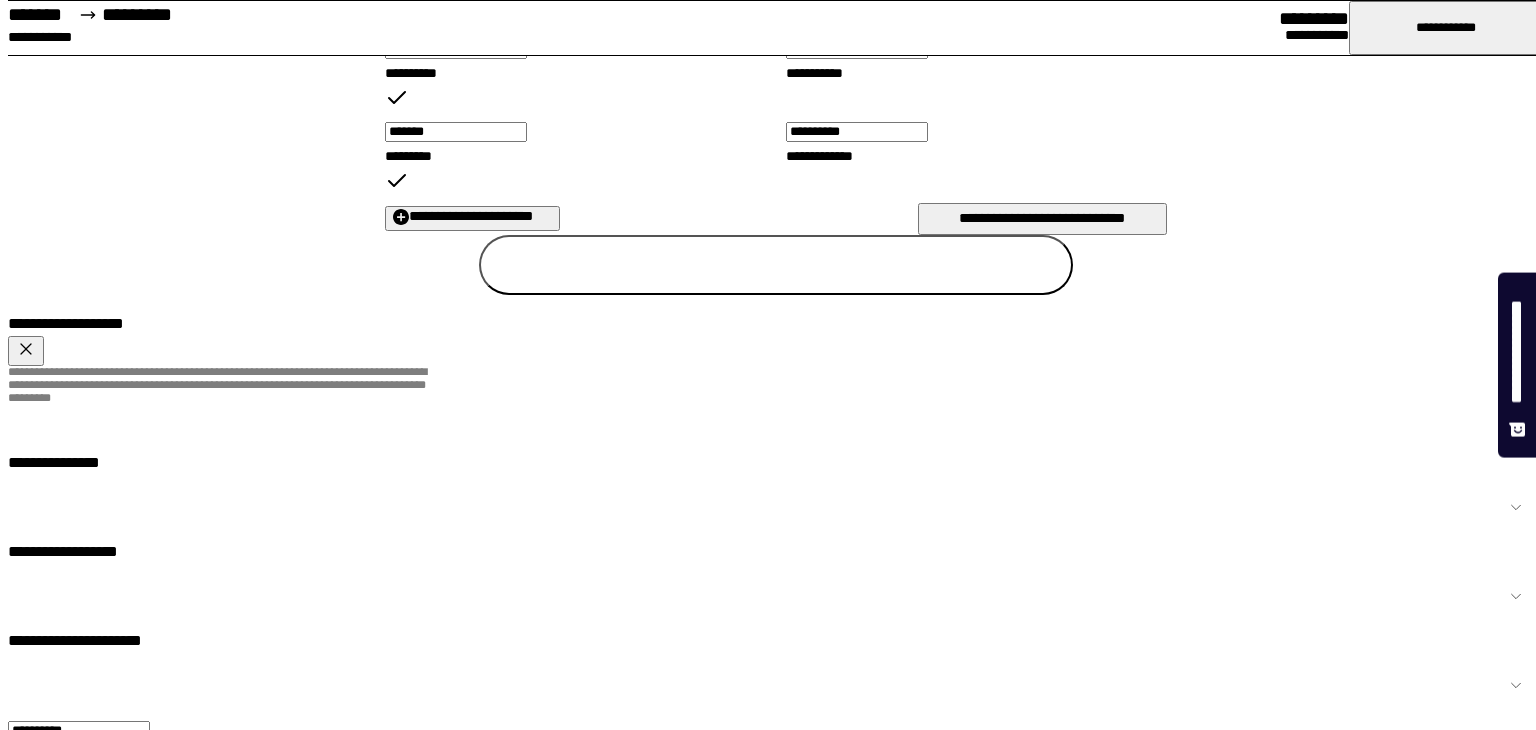 type on "**********" 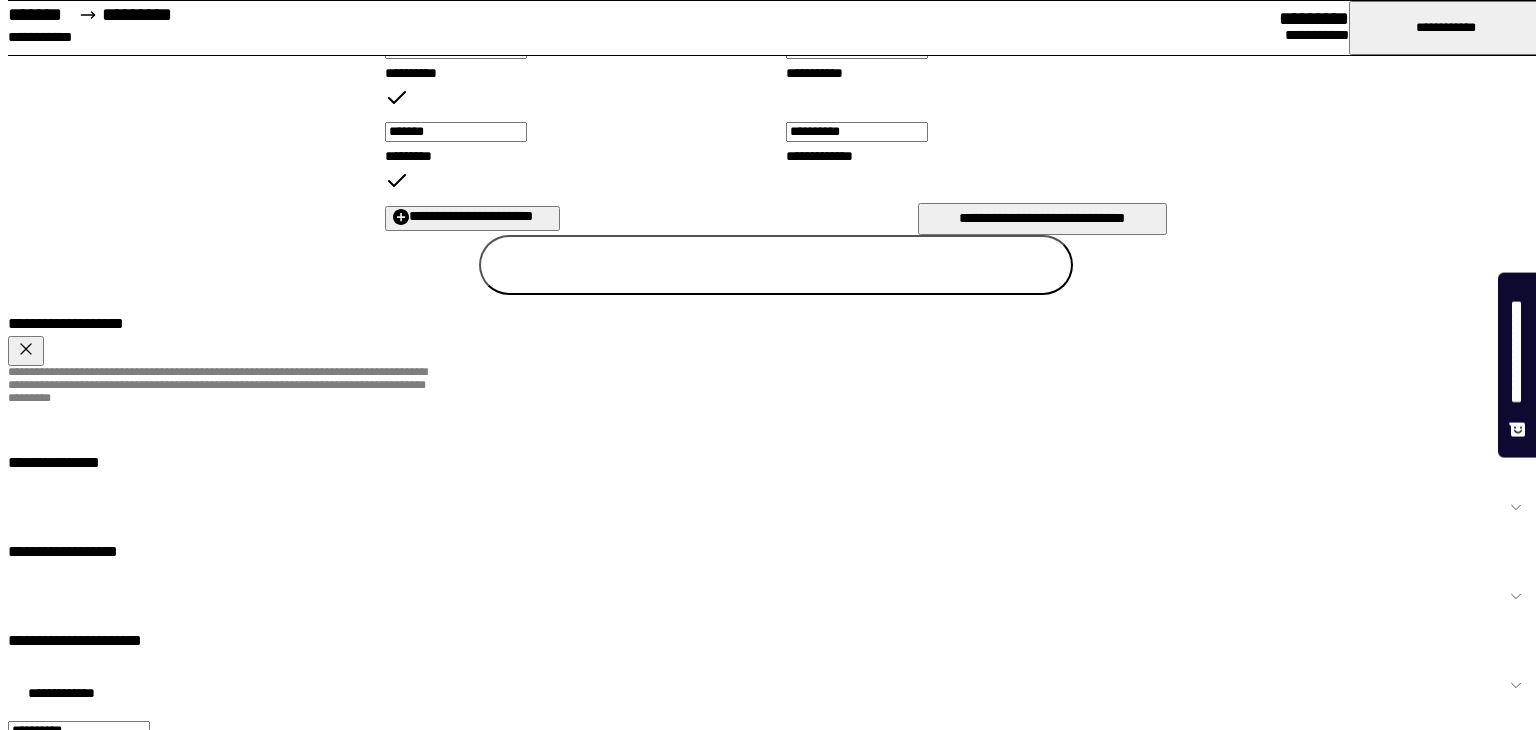 click on "**********" at bounding box center (776, 685) 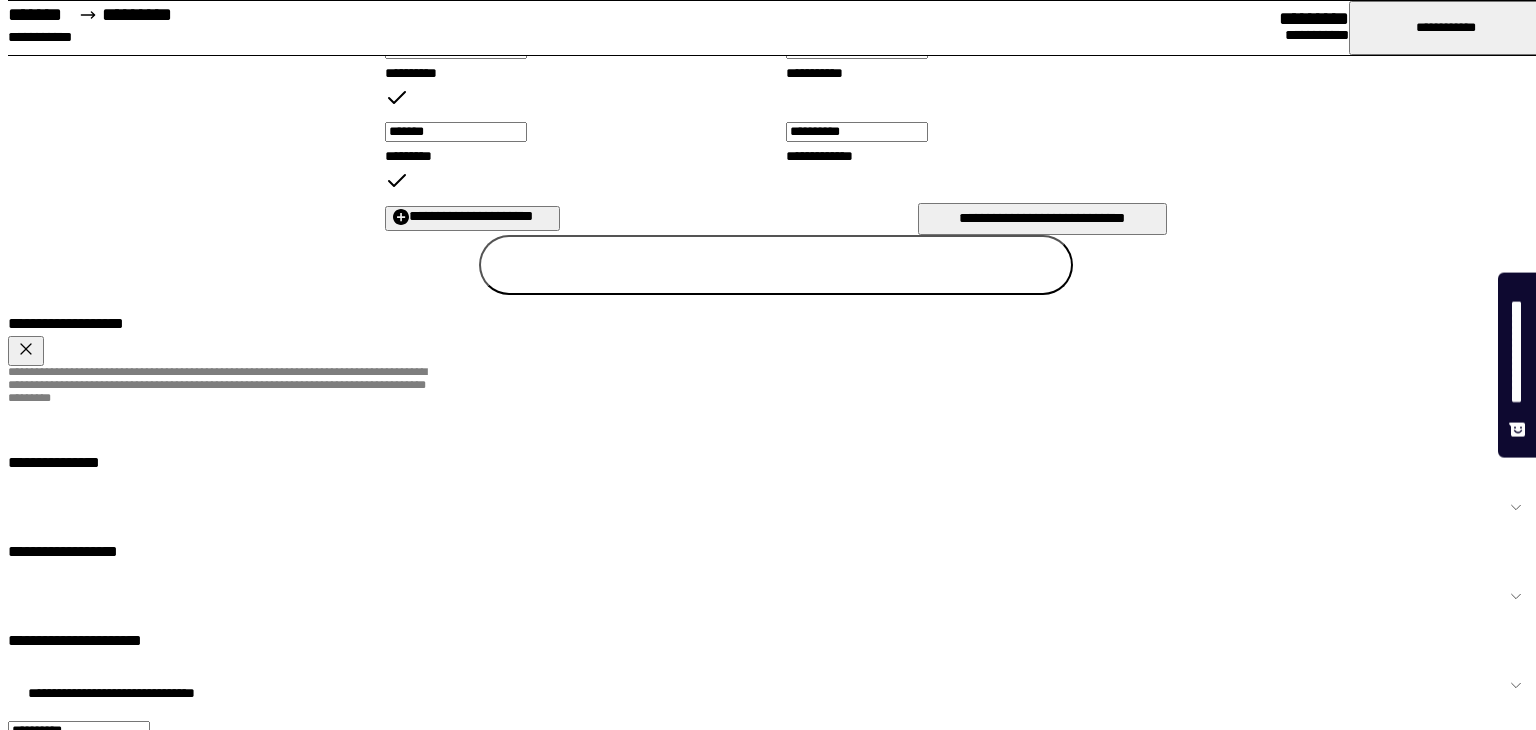 click on "**********" at bounding box center [776, 685] 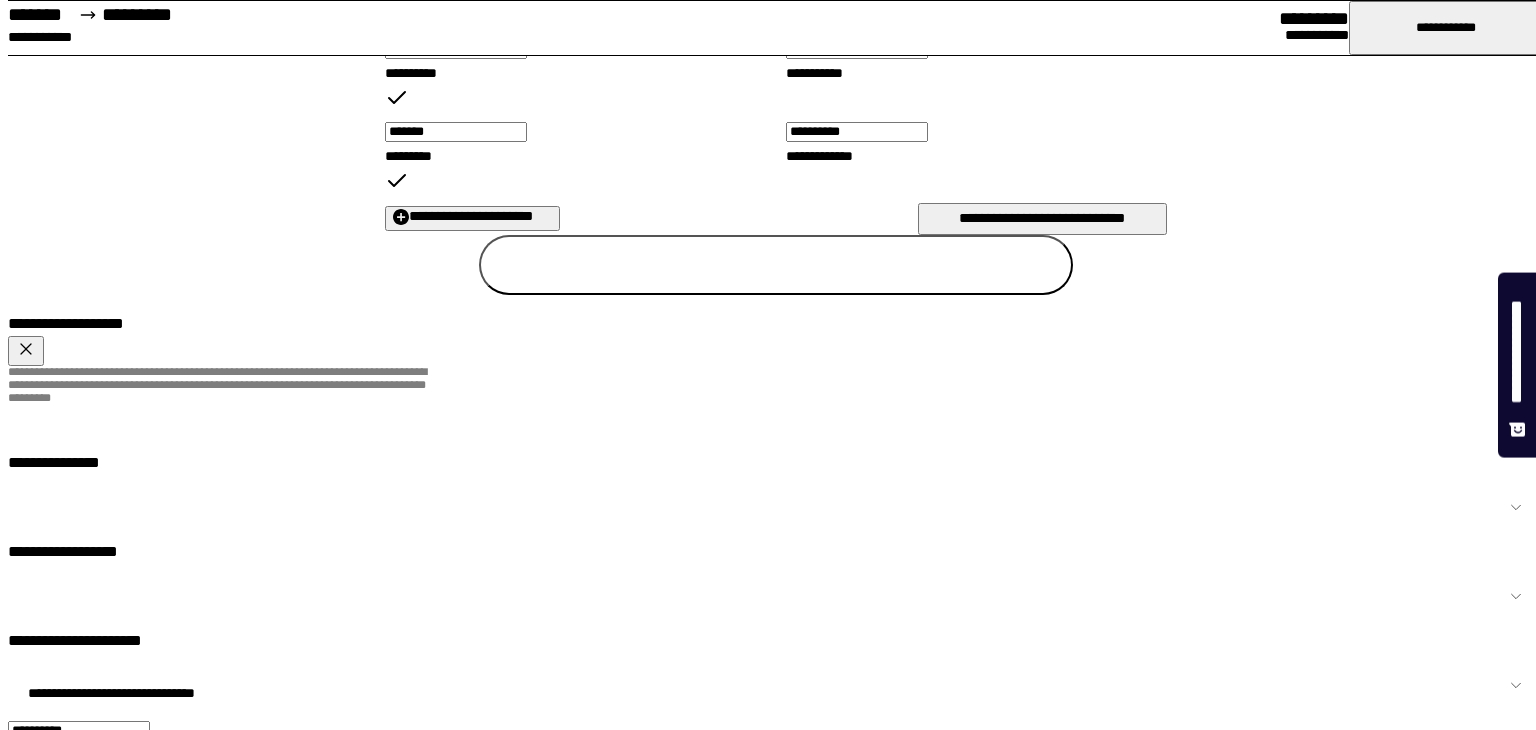 select on "**" 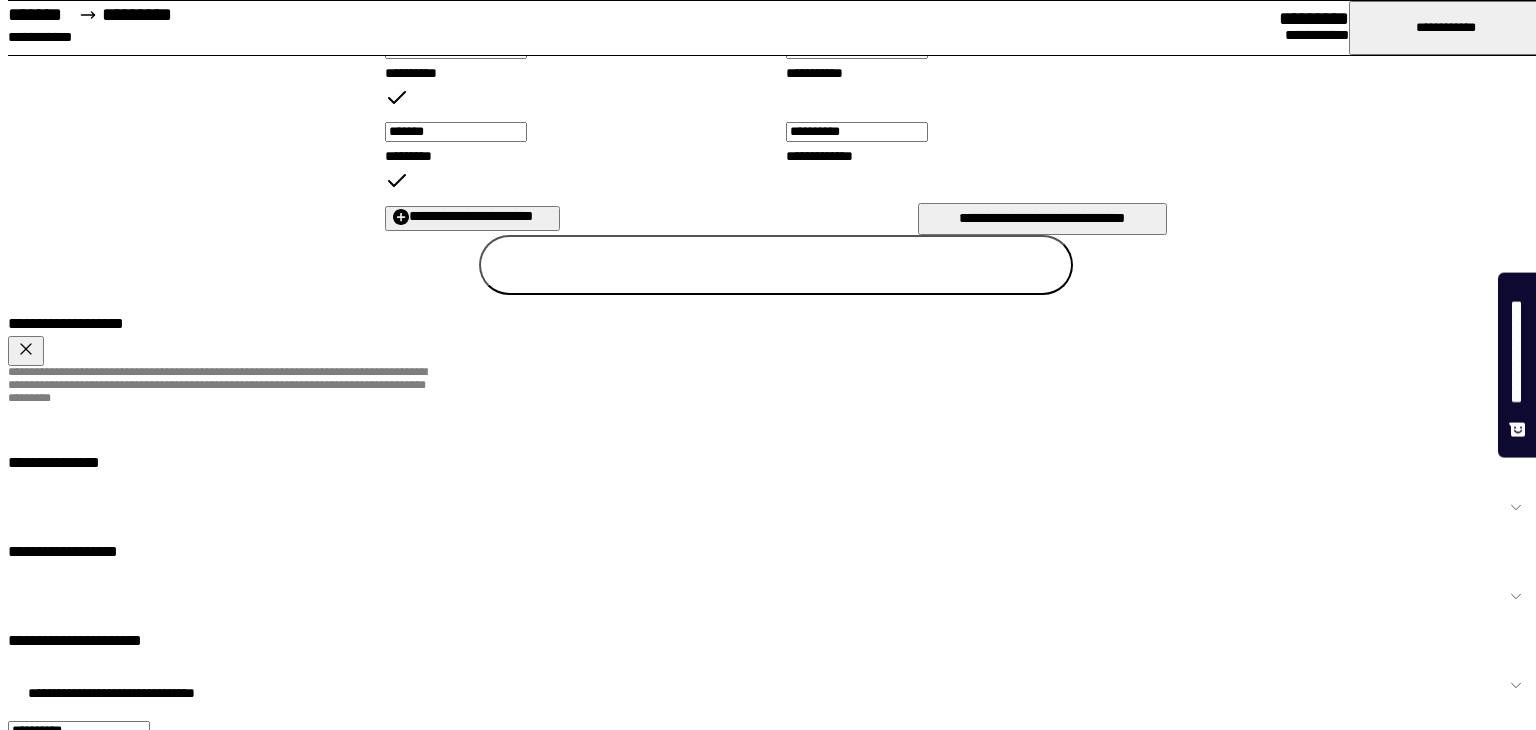click on "**********" at bounding box center (776, 685) 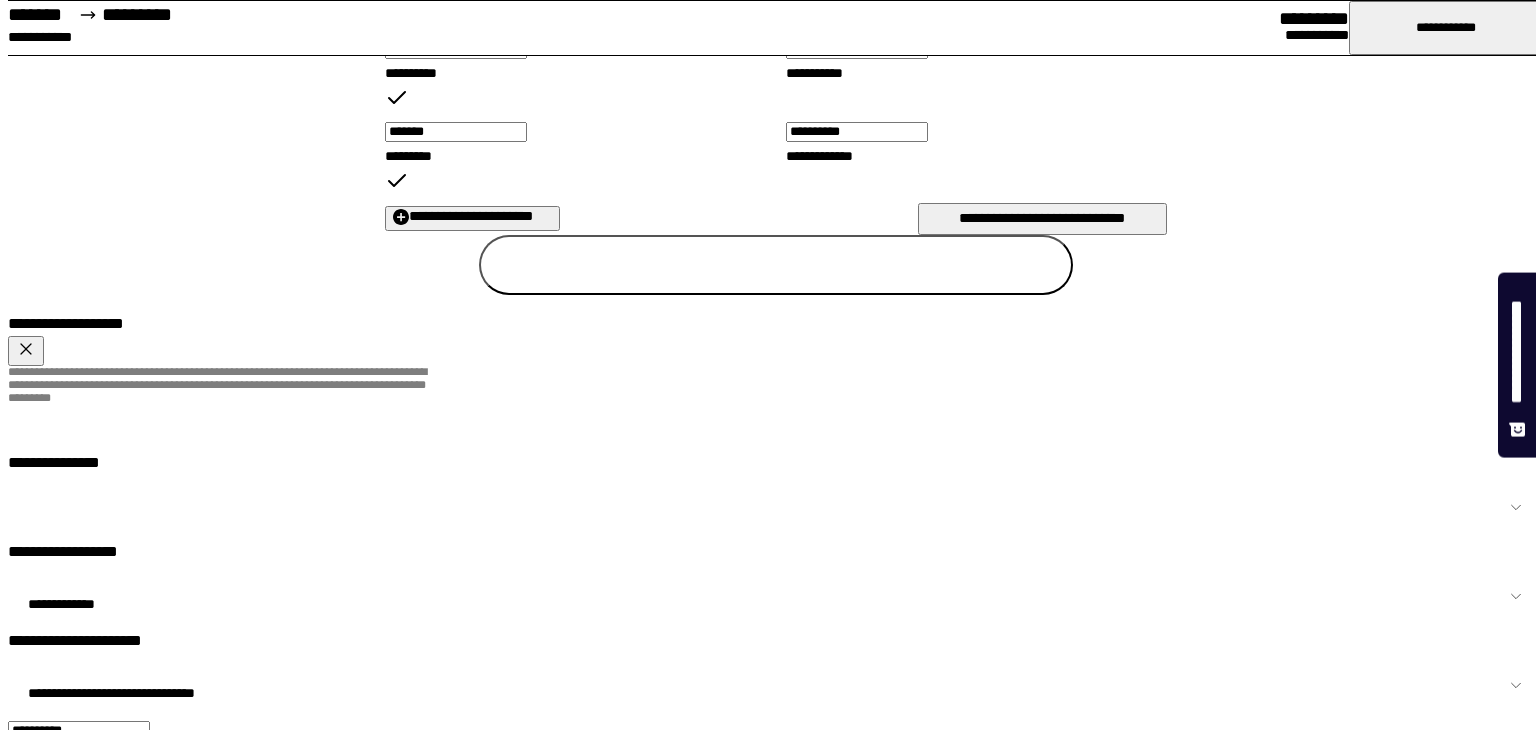 click on "**********" at bounding box center [776, 596] 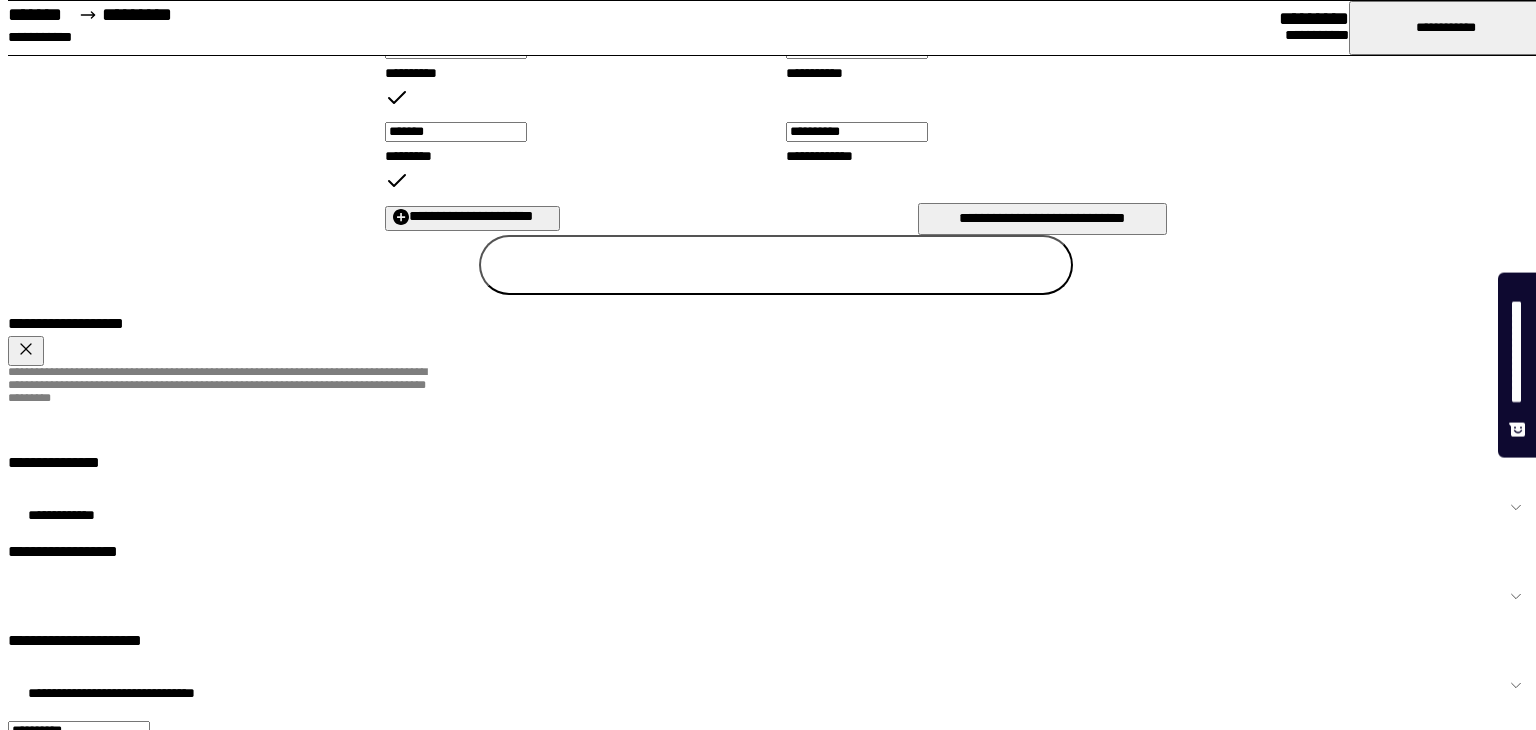 click on "**********" at bounding box center [776, 507] 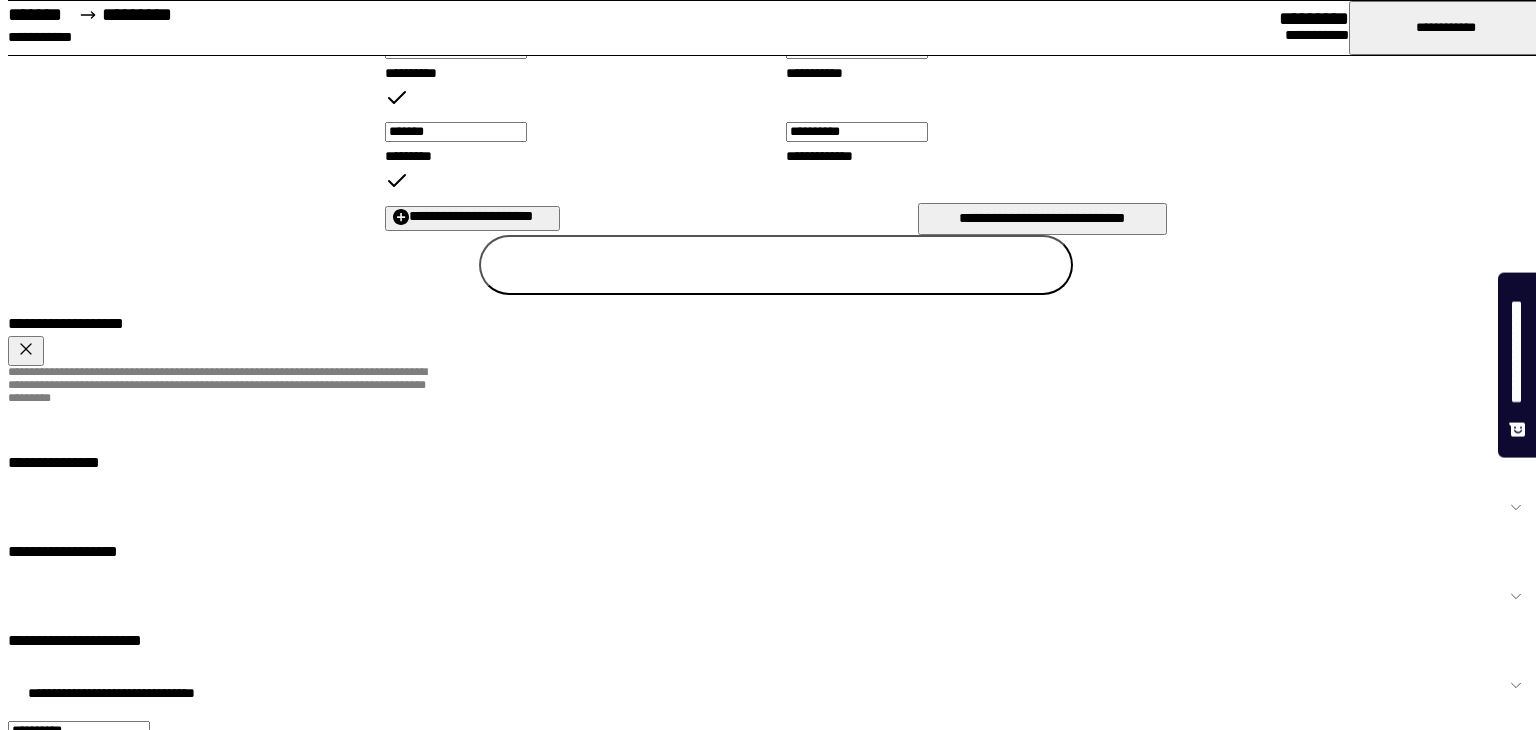 click on "*****" at bounding box center (232, 856) 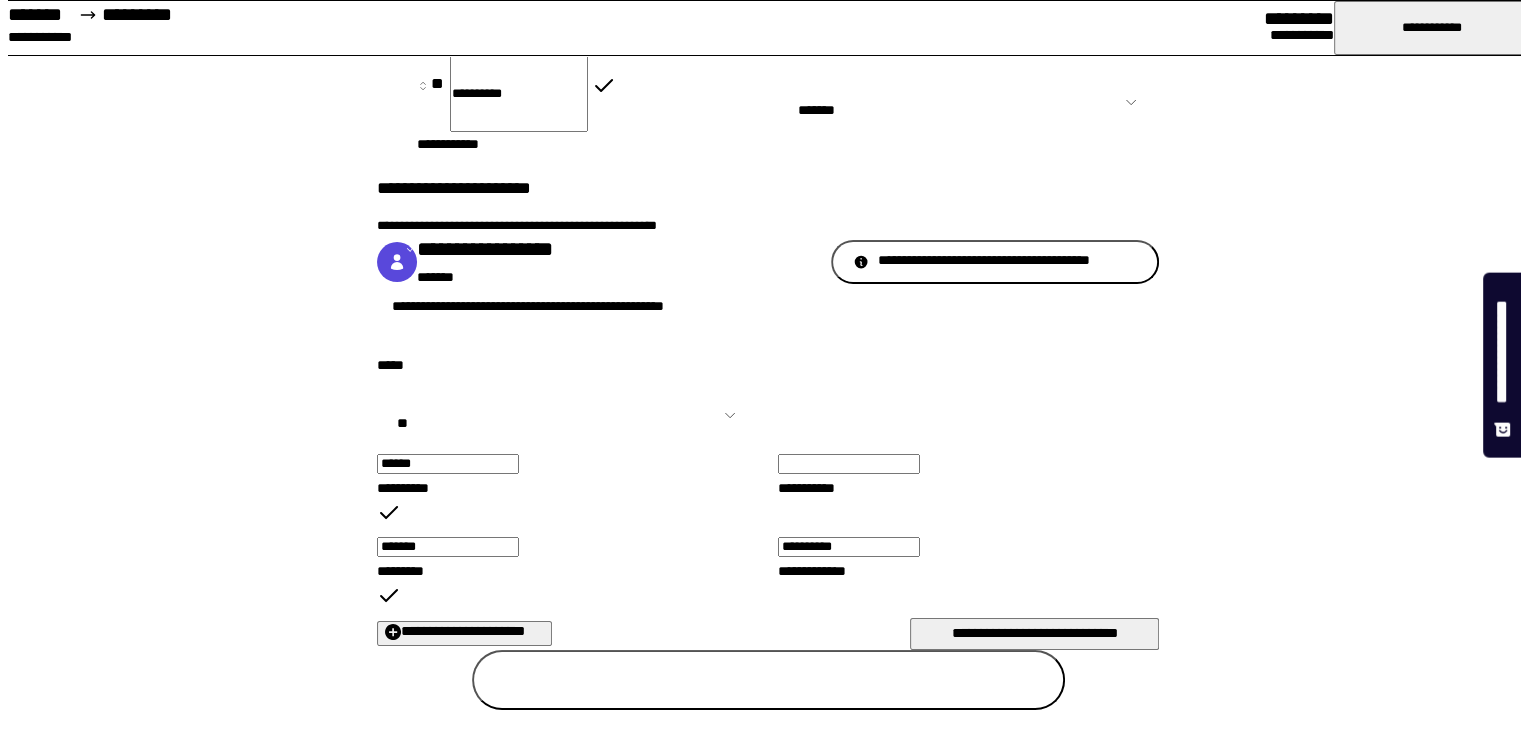 click on "********" at bounding box center (769, 680) 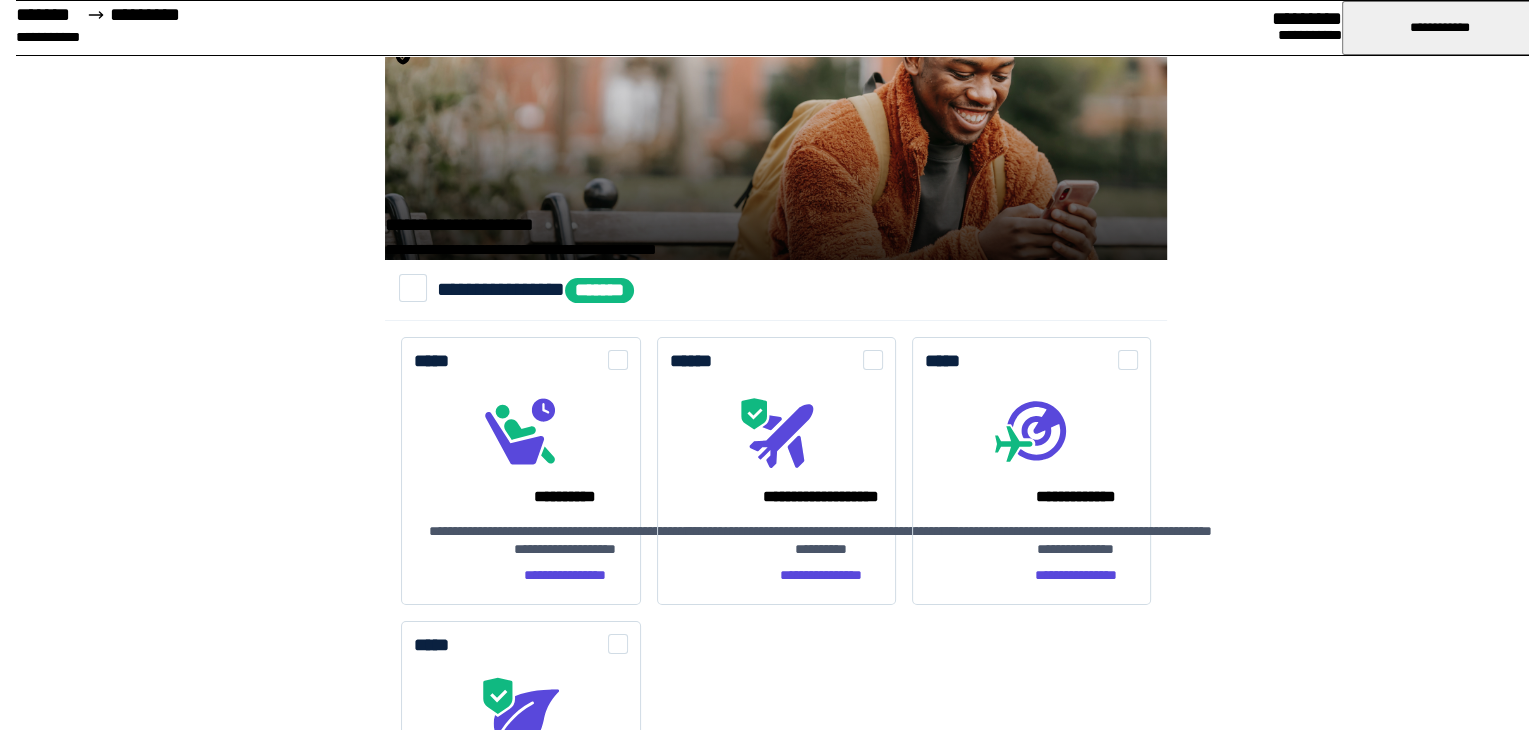 scroll, scrollTop: 0, scrollLeft: 0, axis: both 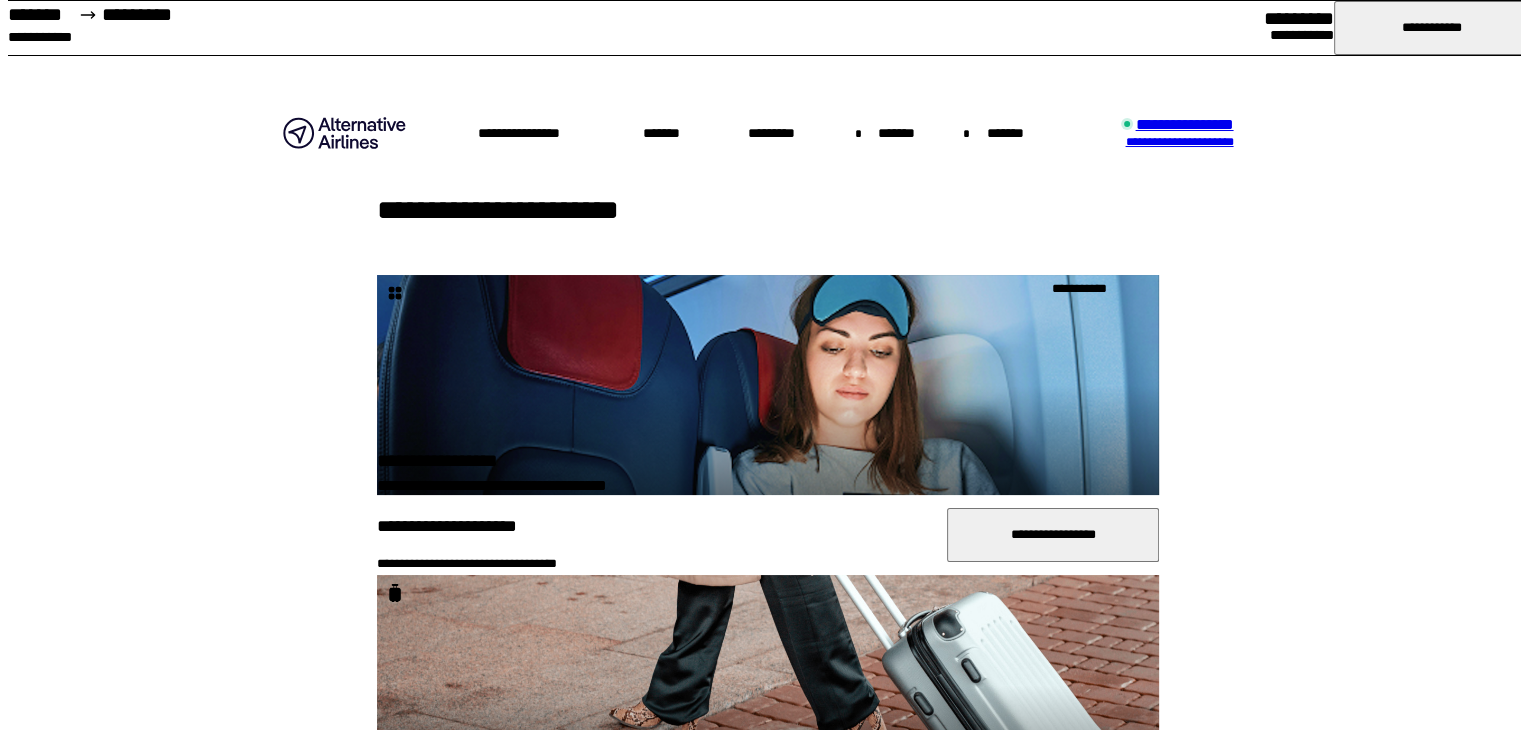 click on "**********" at bounding box center [1053, 535] 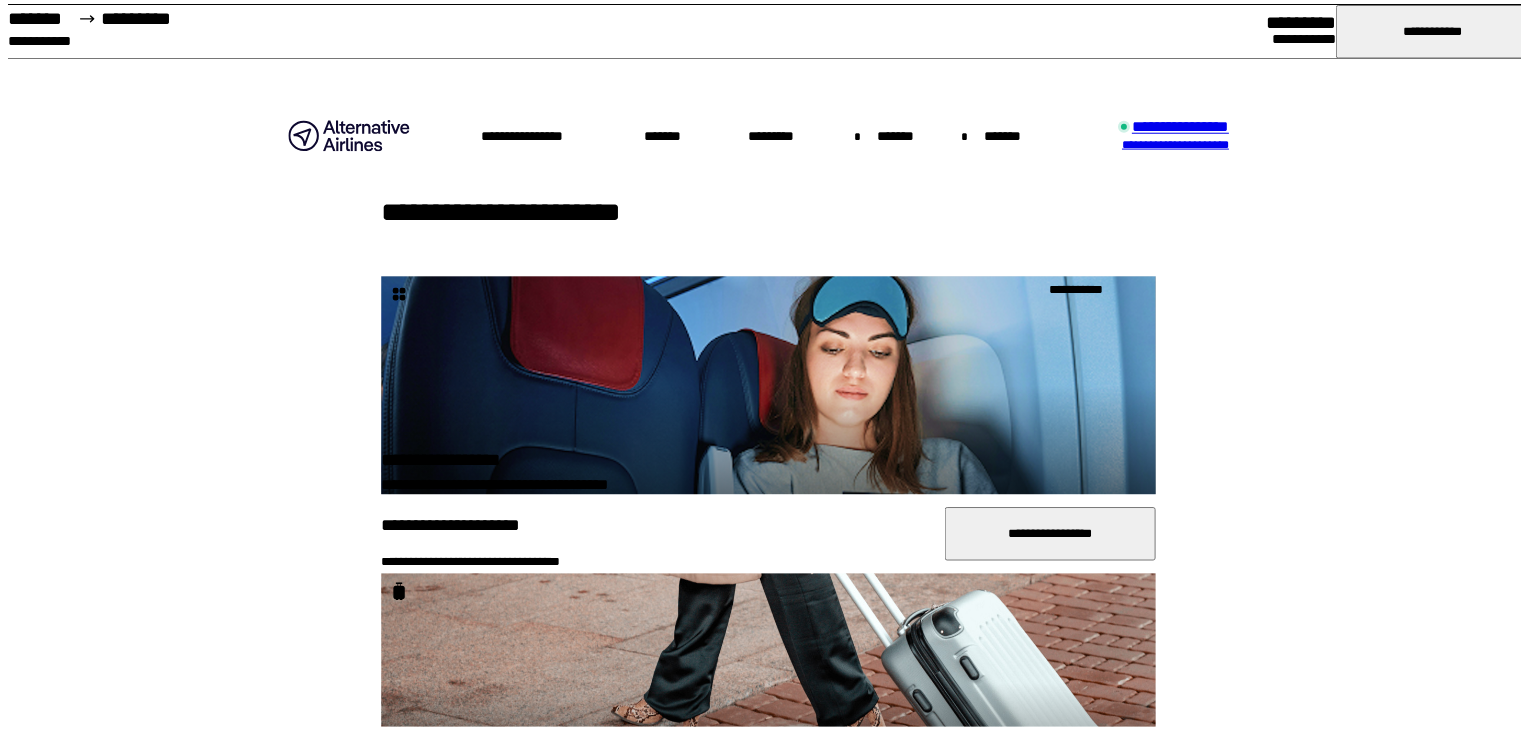 scroll, scrollTop: 0, scrollLeft: 0, axis: both 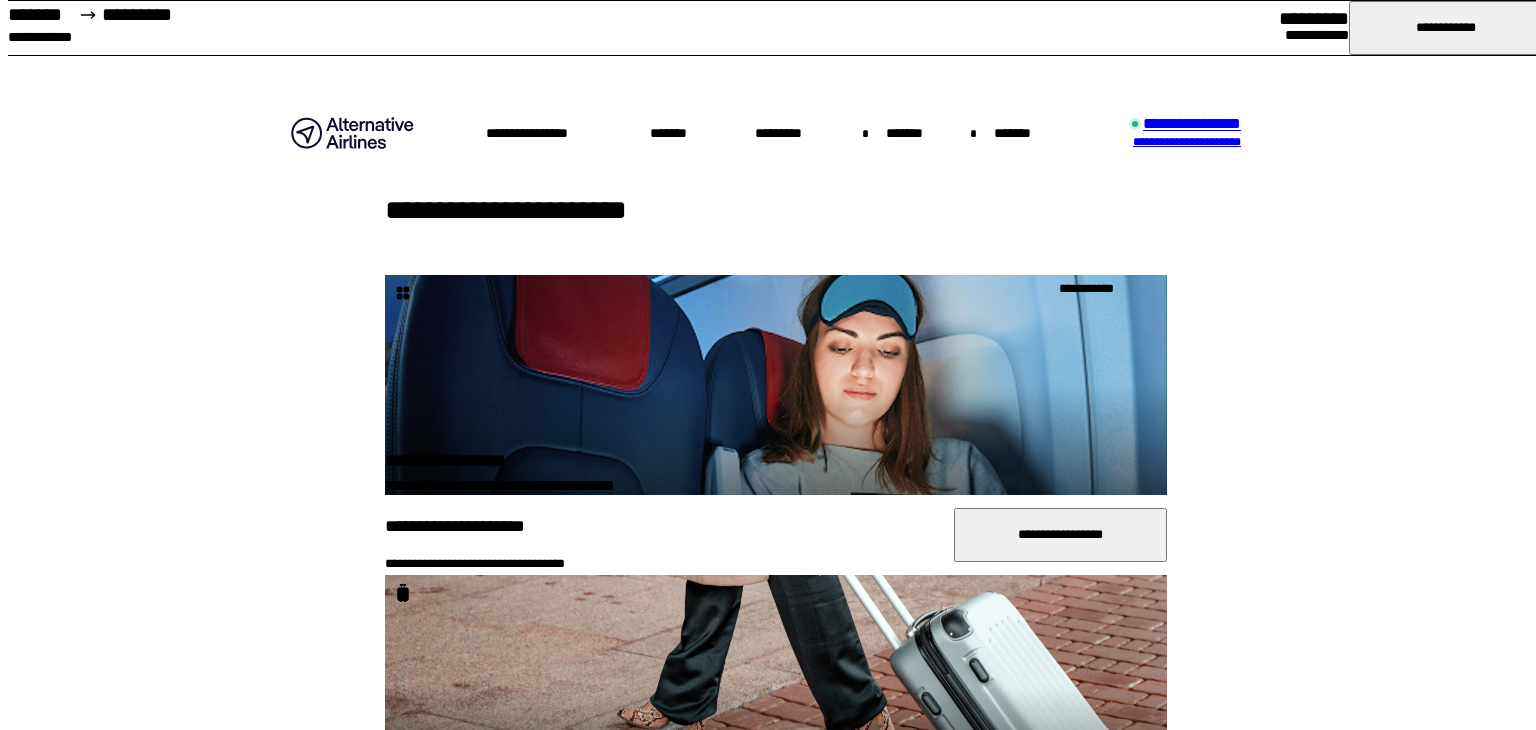 click at bounding box center (23, 2713) 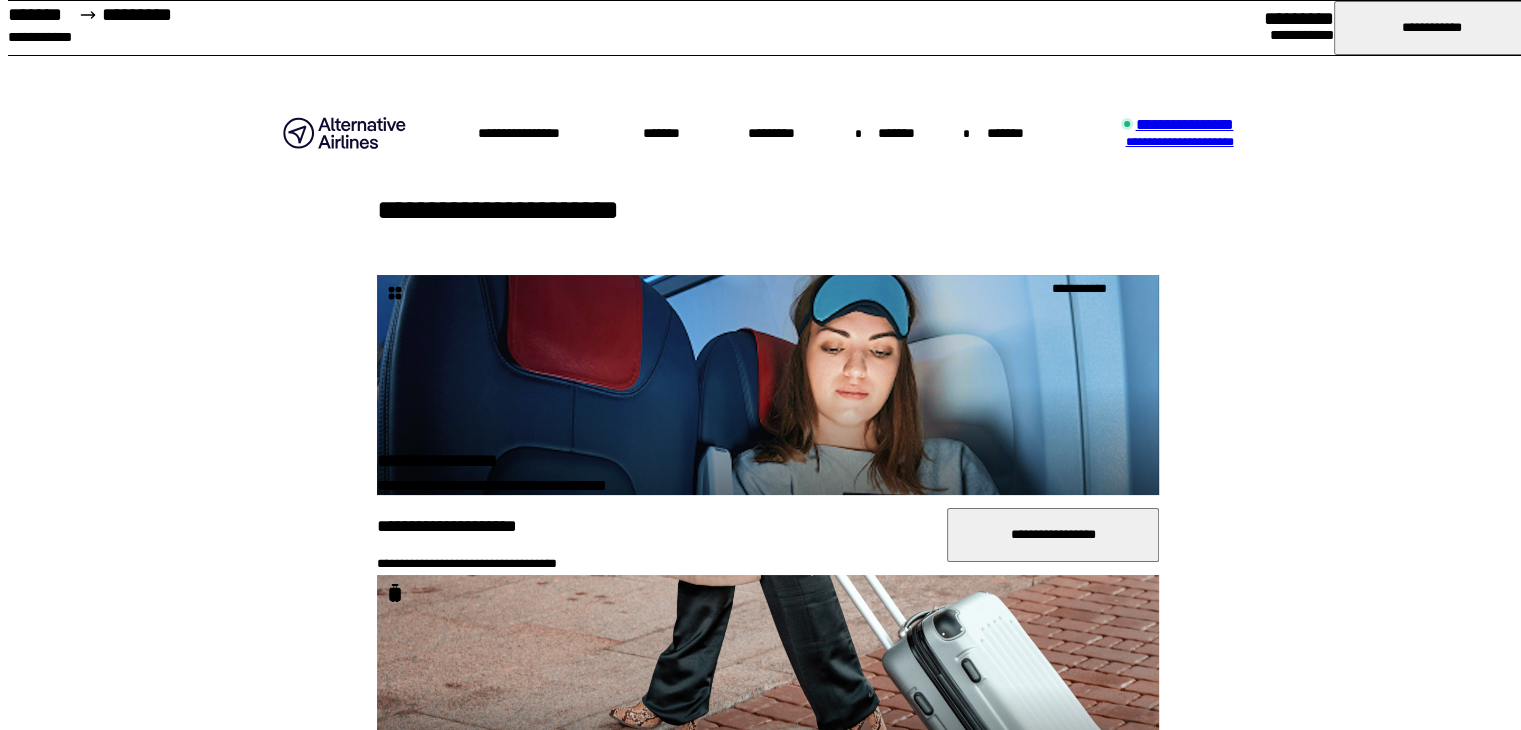 click at bounding box center [394, 292] 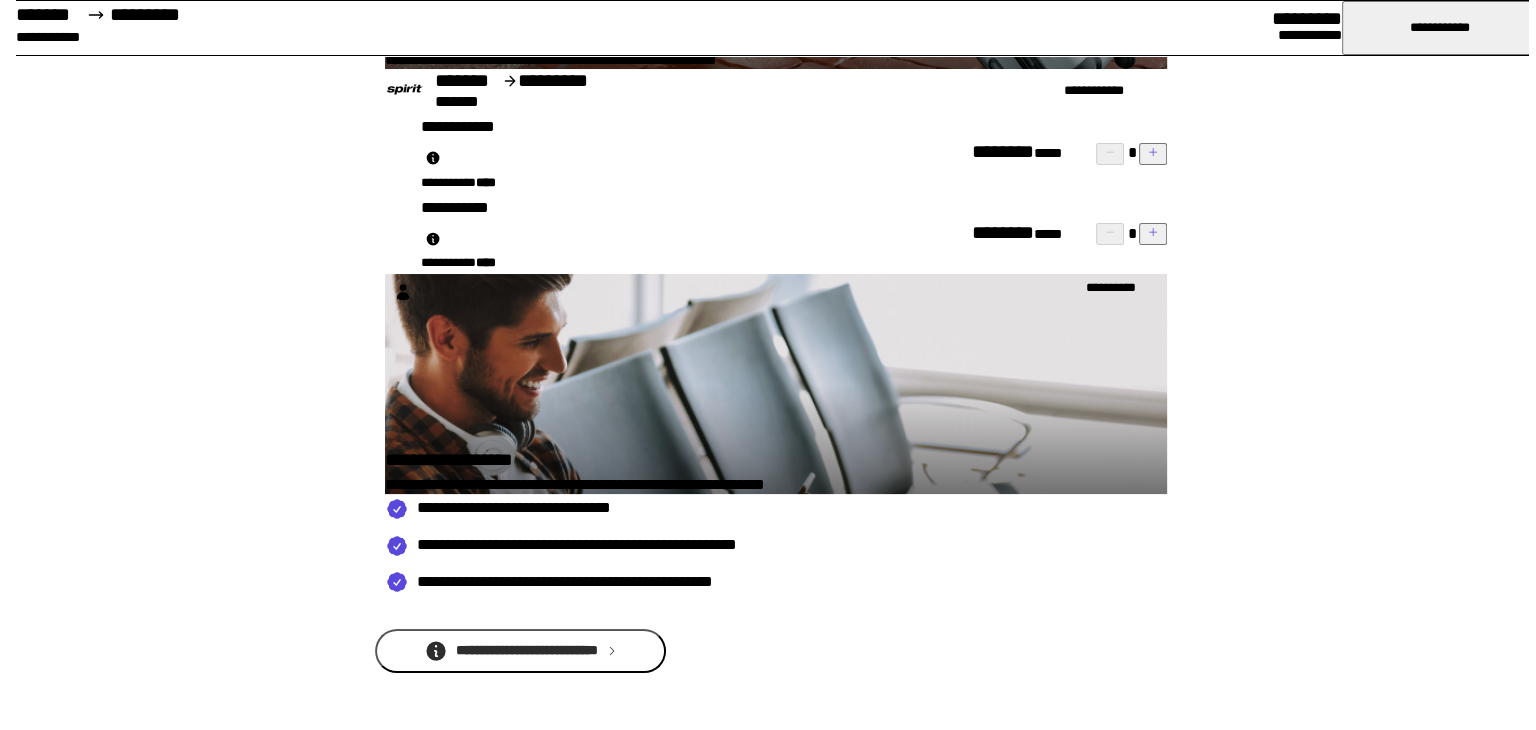 scroll, scrollTop: 737, scrollLeft: 0, axis: vertical 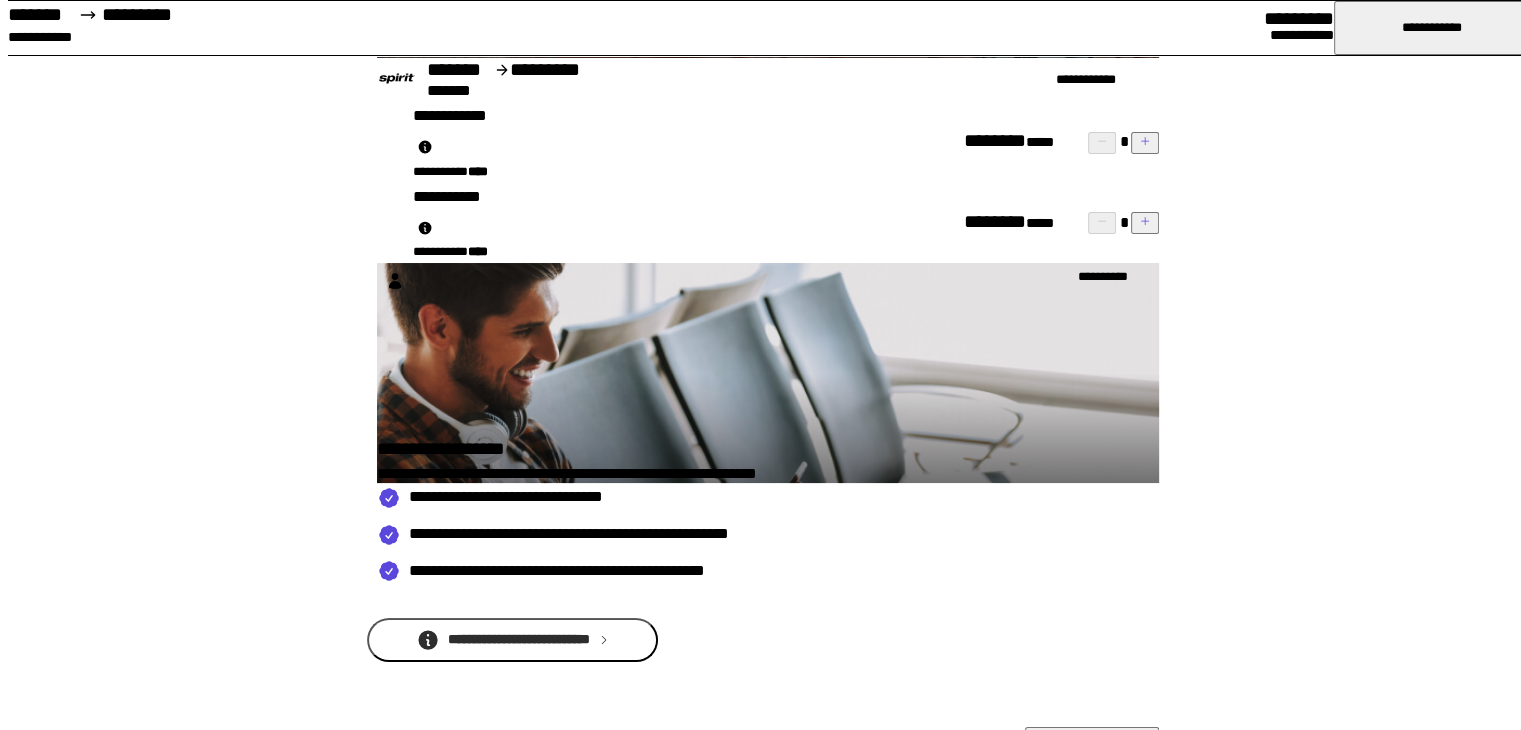 click on "**********" at bounding box center (1085, 80) 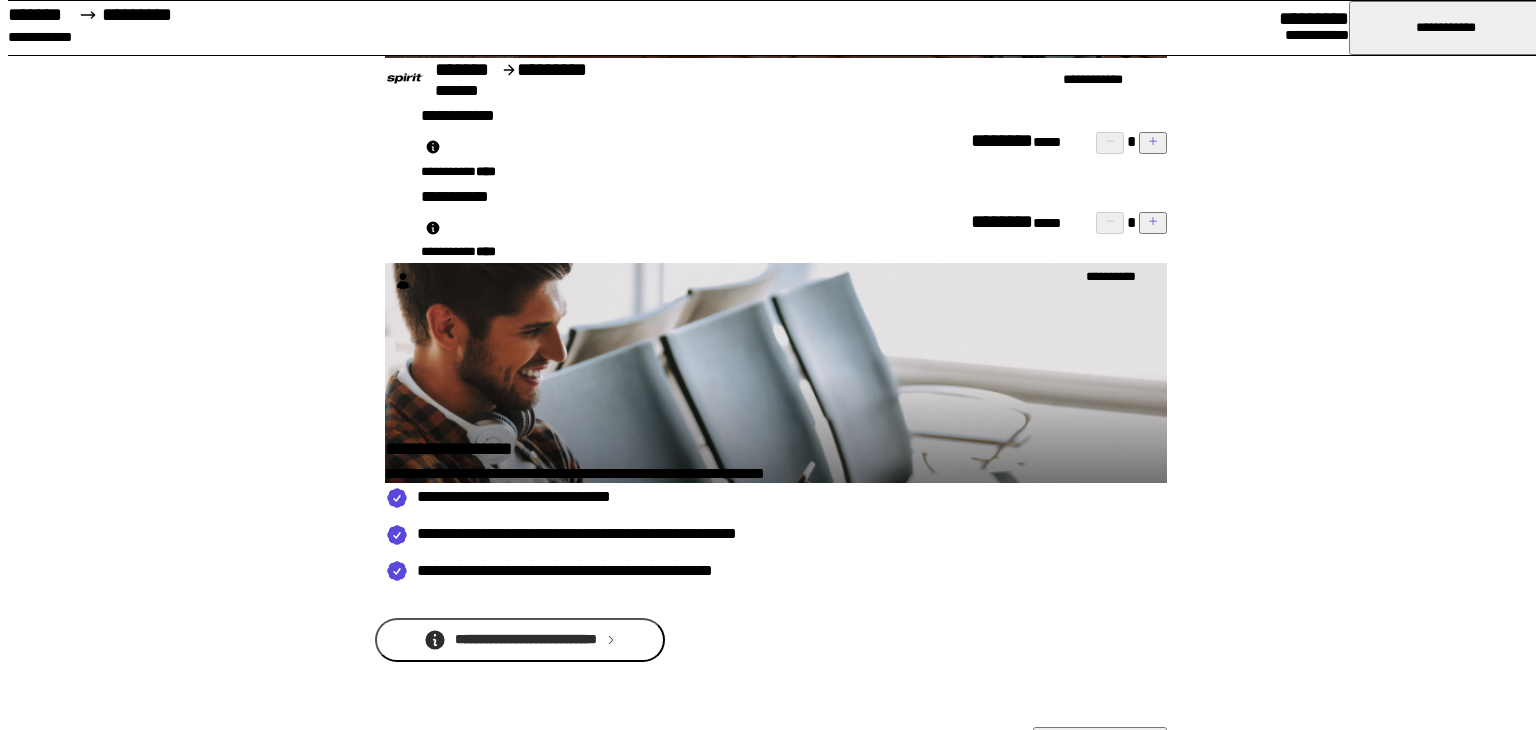 scroll, scrollTop: 132, scrollLeft: 0, axis: vertical 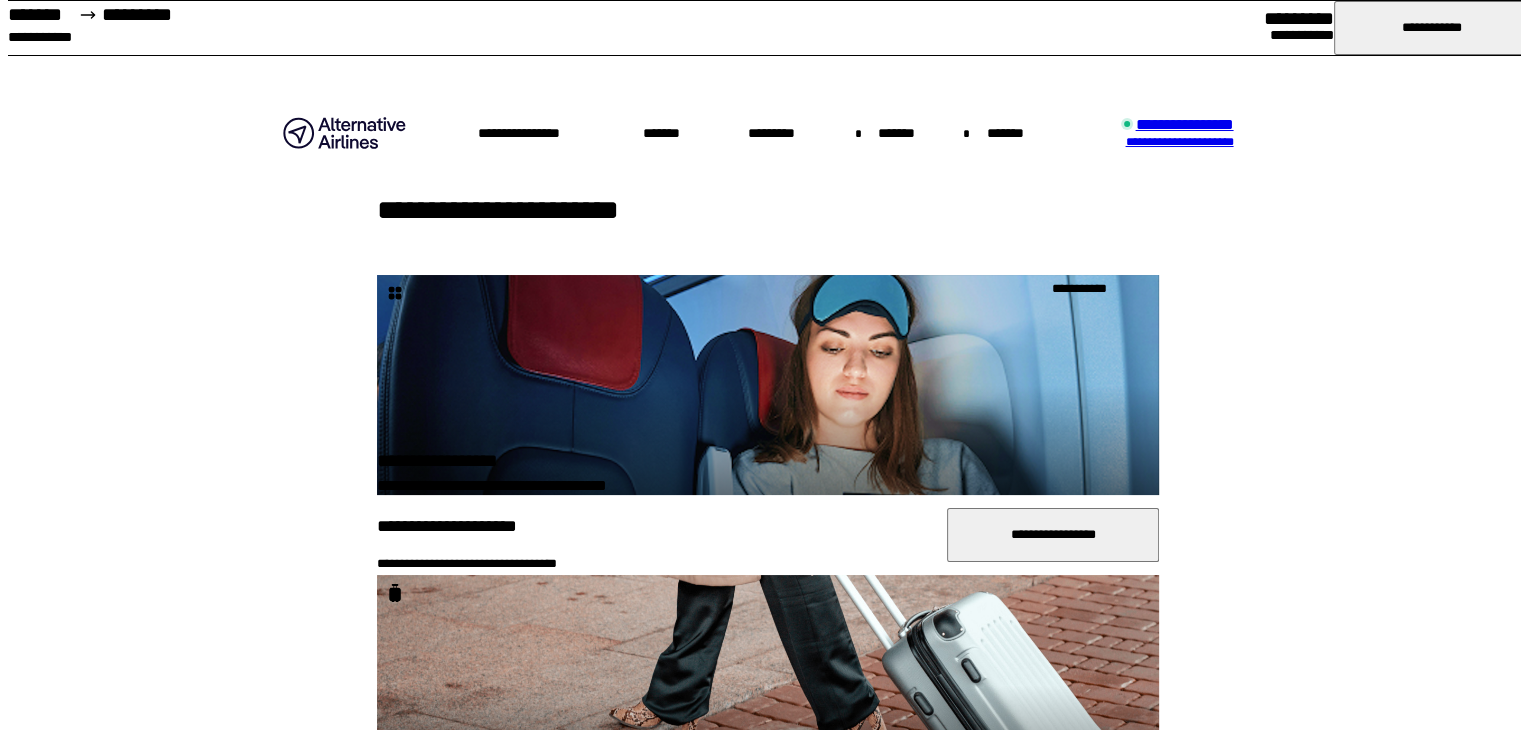 click on "**********" at bounding box center [1053, 535] 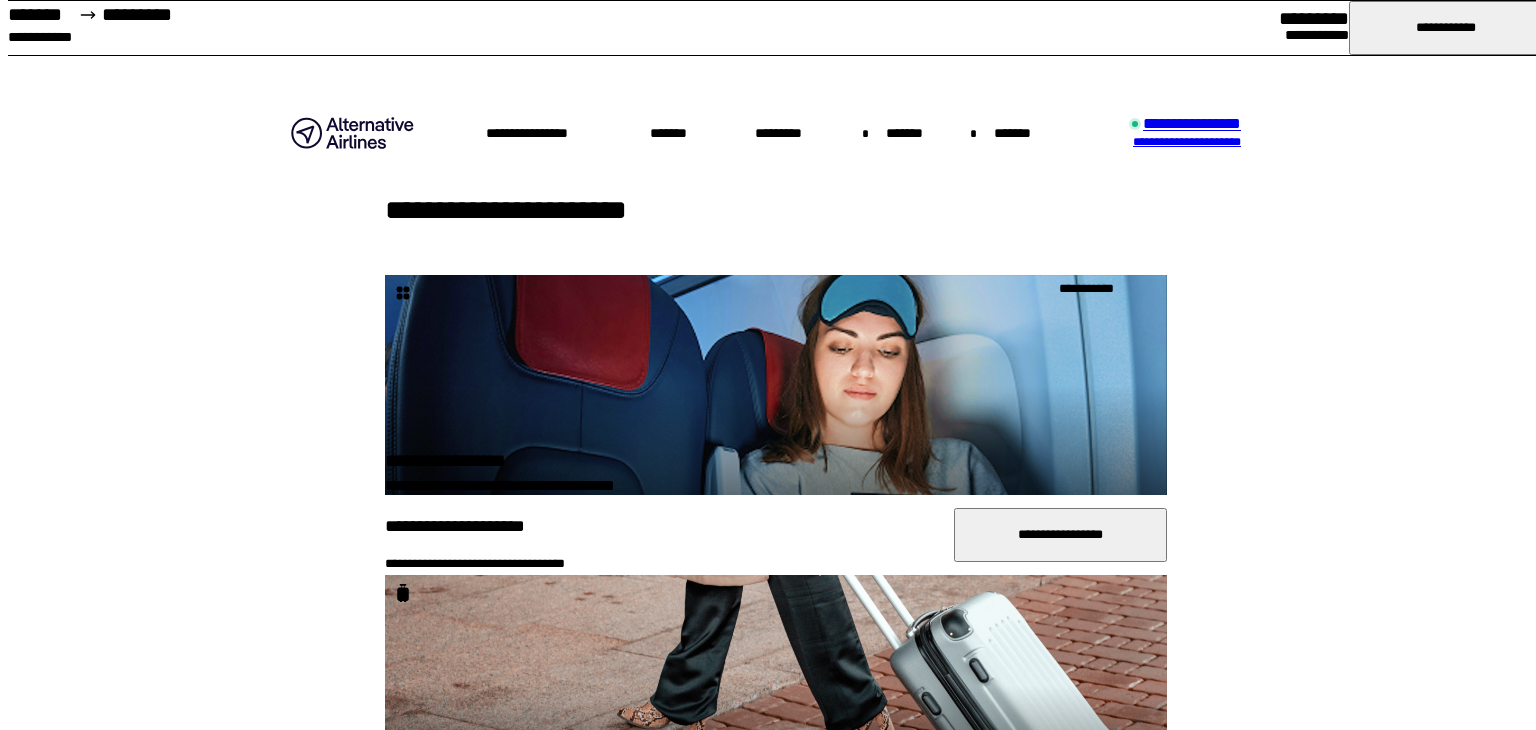 drag, startPoint x: 1143, startPoint y: 252, endPoint x: 1139, endPoint y: 201, distance: 51.156624 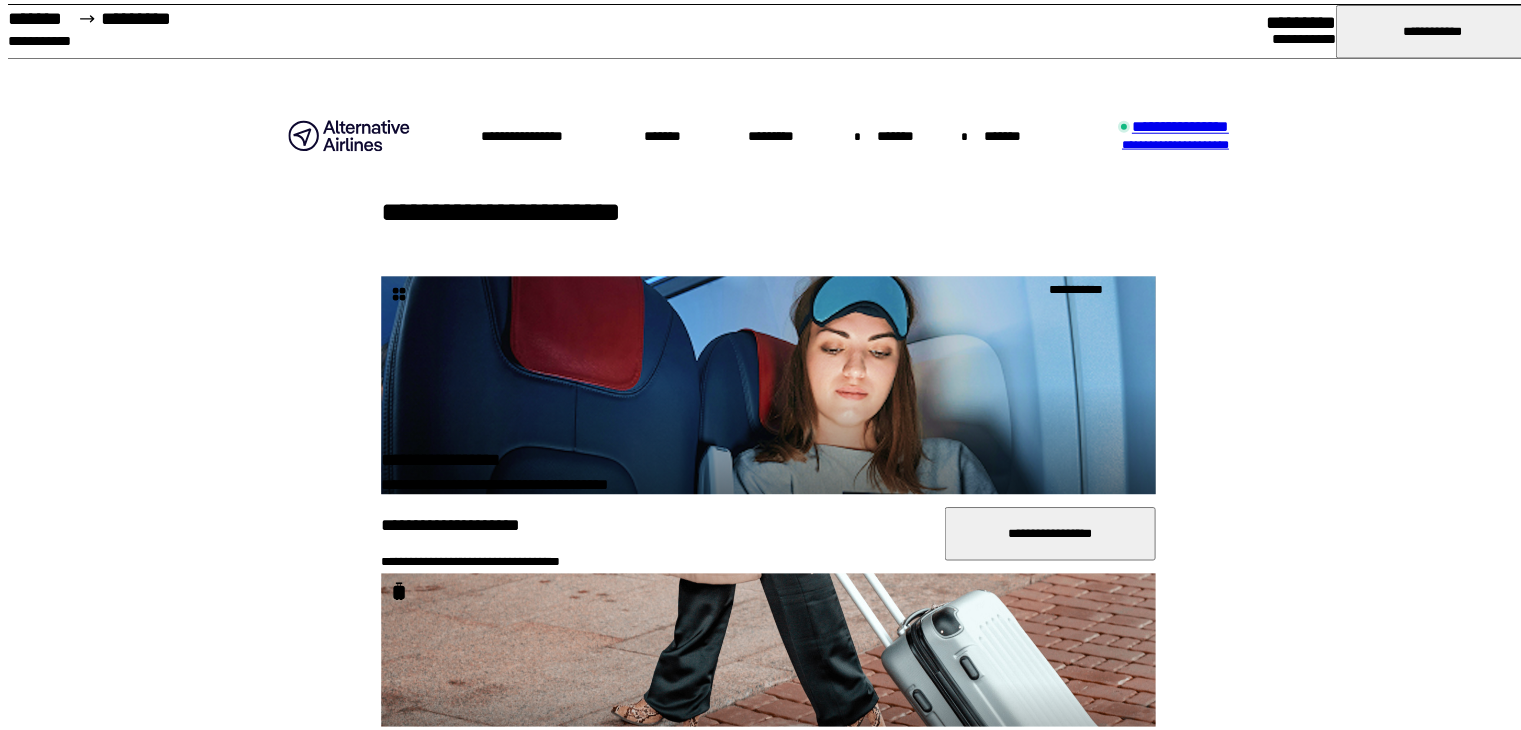 scroll, scrollTop: 0, scrollLeft: 0, axis: both 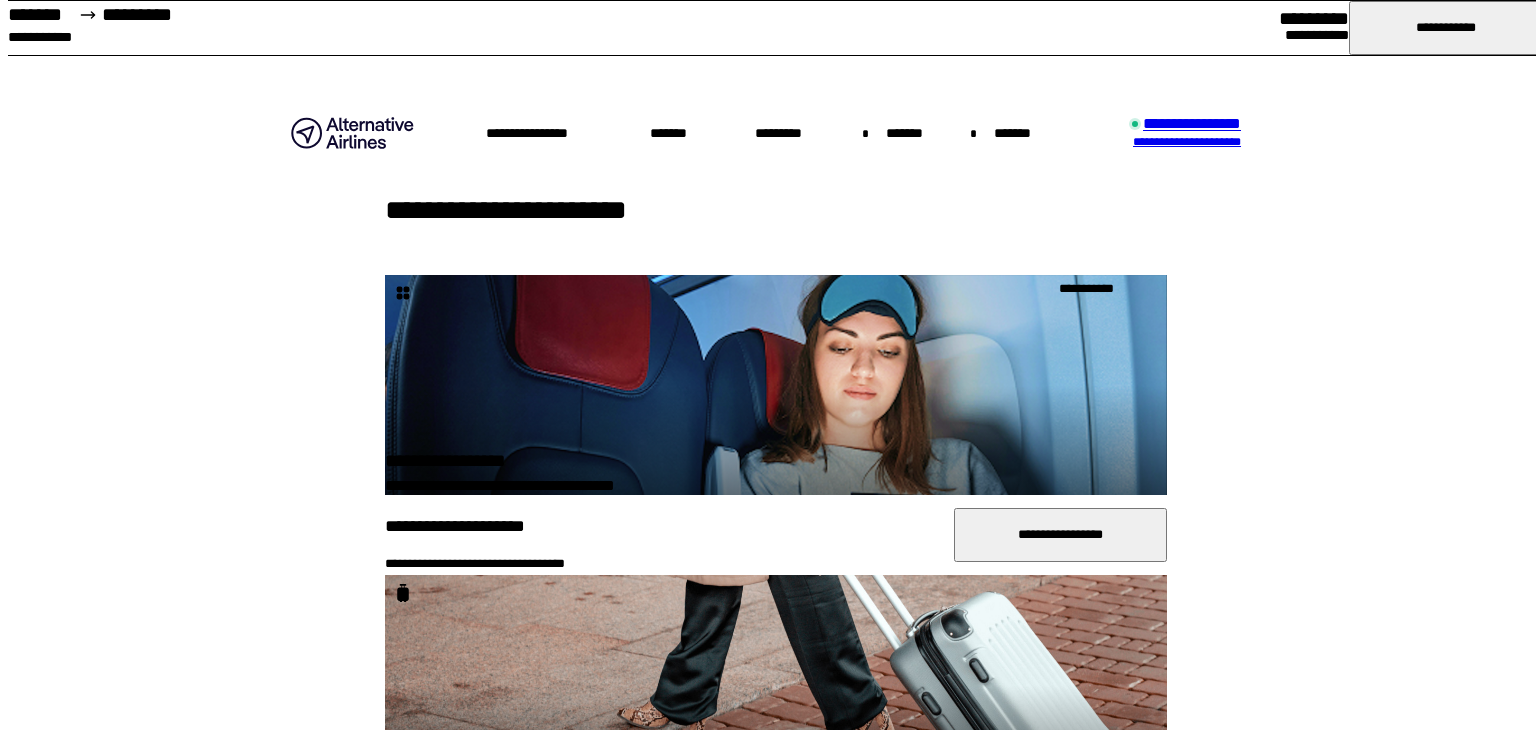 click at bounding box center [23, 2713] 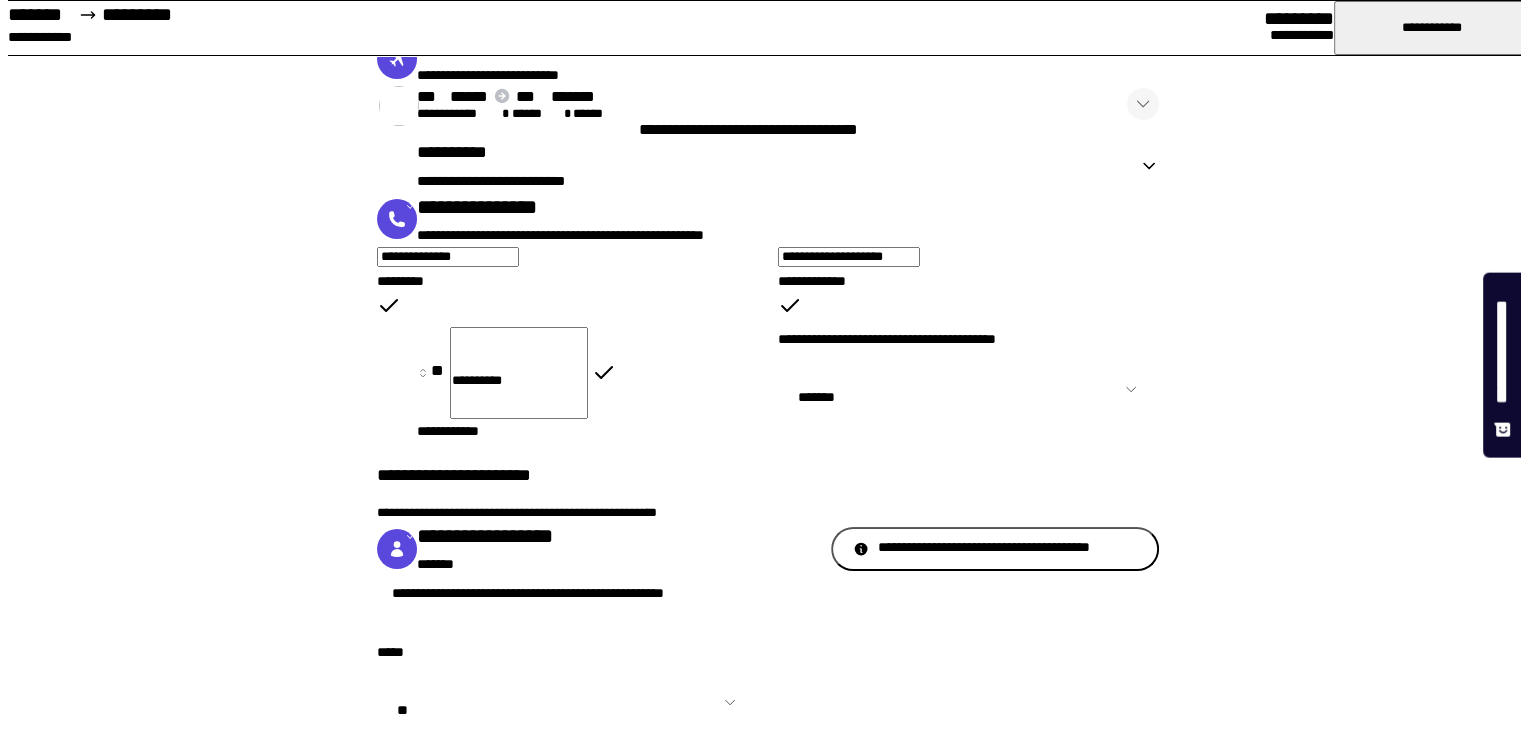 scroll, scrollTop: 0, scrollLeft: 0, axis: both 